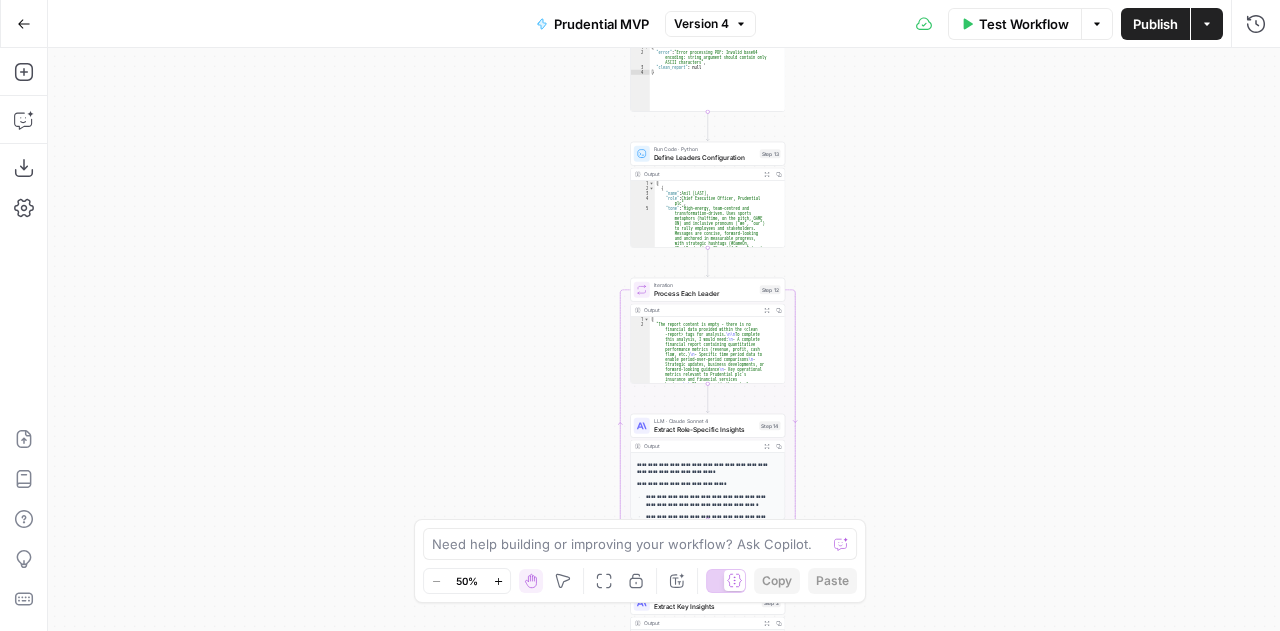 scroll, scrollTop: 0, scrollLeft: 0, axis: both 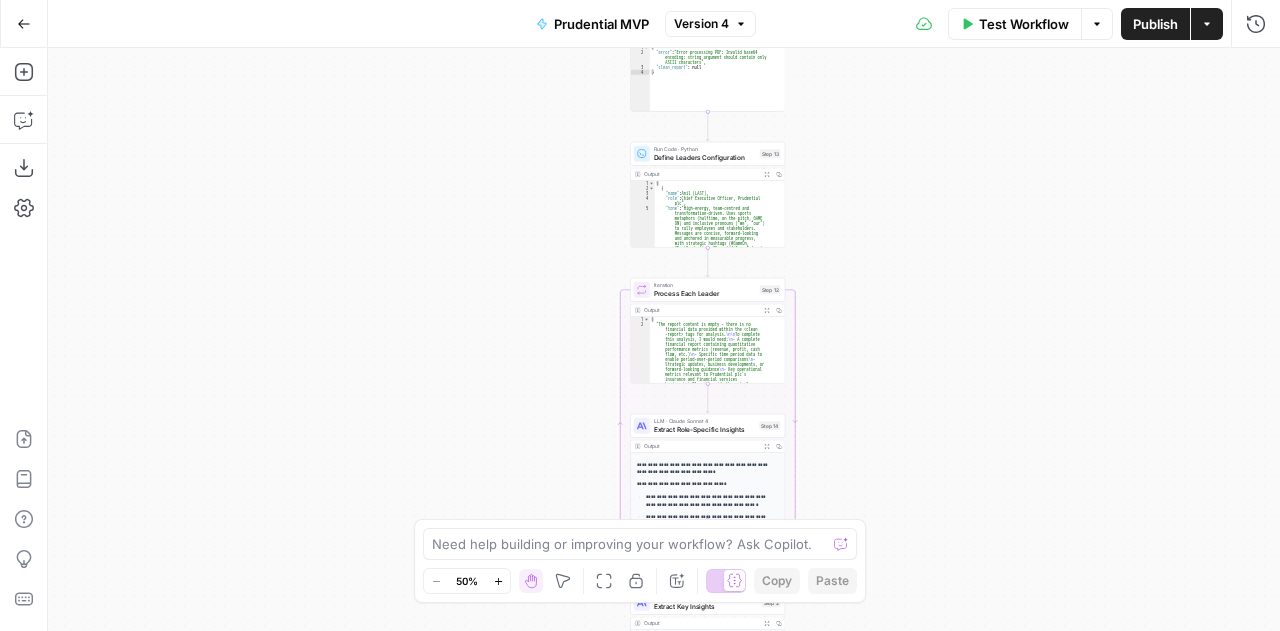 type on "**********" 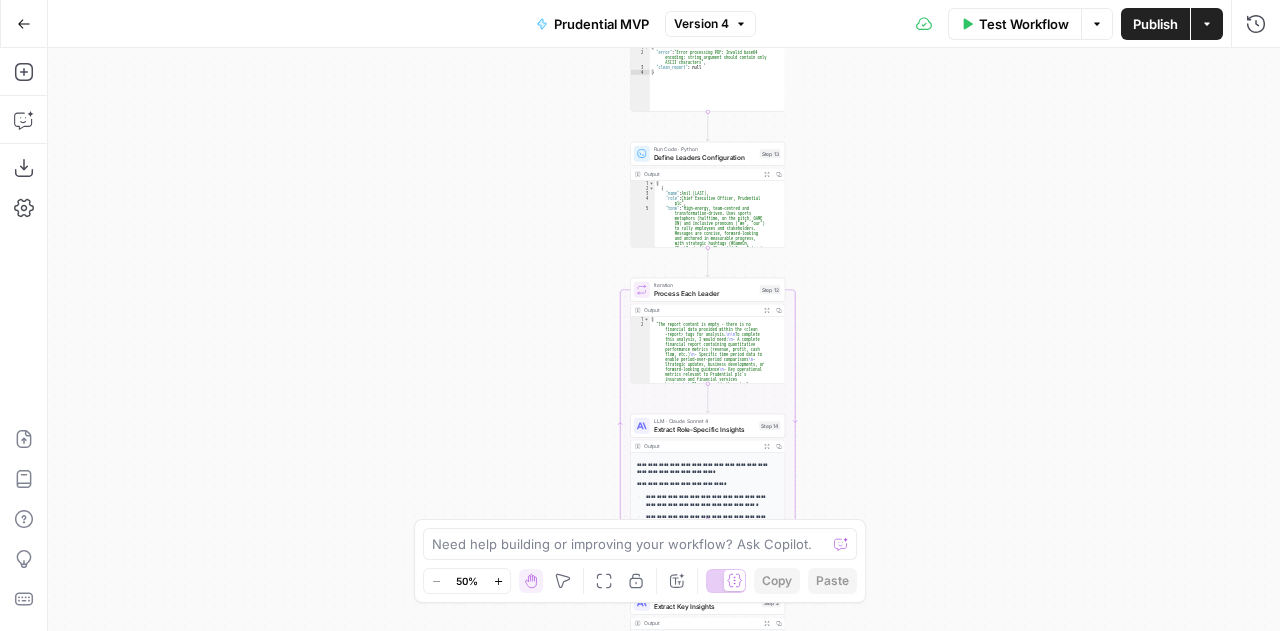 click on "[    {      "name" :  "Anil Wadhwani" ,      "role" :  "Chief Executive Officer, Prudential           plc" ,      "tone" :  "High-energy, team-centred and           transformation-driven. Uses sports           metaphors (halftime, on the pitch, GAME           ON) and inclusive pronouns (“we”, “our”)           to rally employees and stakeholders.           Messages are concise, forward-looking           and anchored in measurable progress,           with strategic hashtags (#GameOn,           #NextPrudential, #EveryLifeEveryFuture).           Avoids dense technical jargon, favouring           plain language that links performance to           customer impact." ," at bounding box center (716, 247) 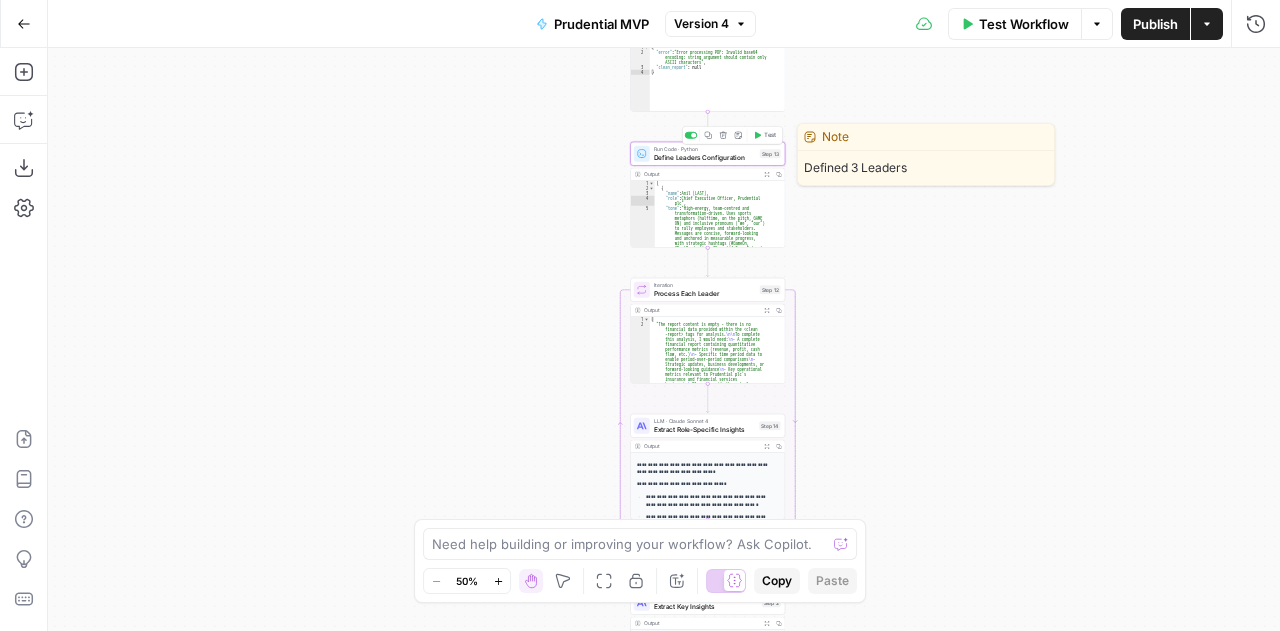 click on "Define Leaders Configuration" at bounding box center [705, 157] 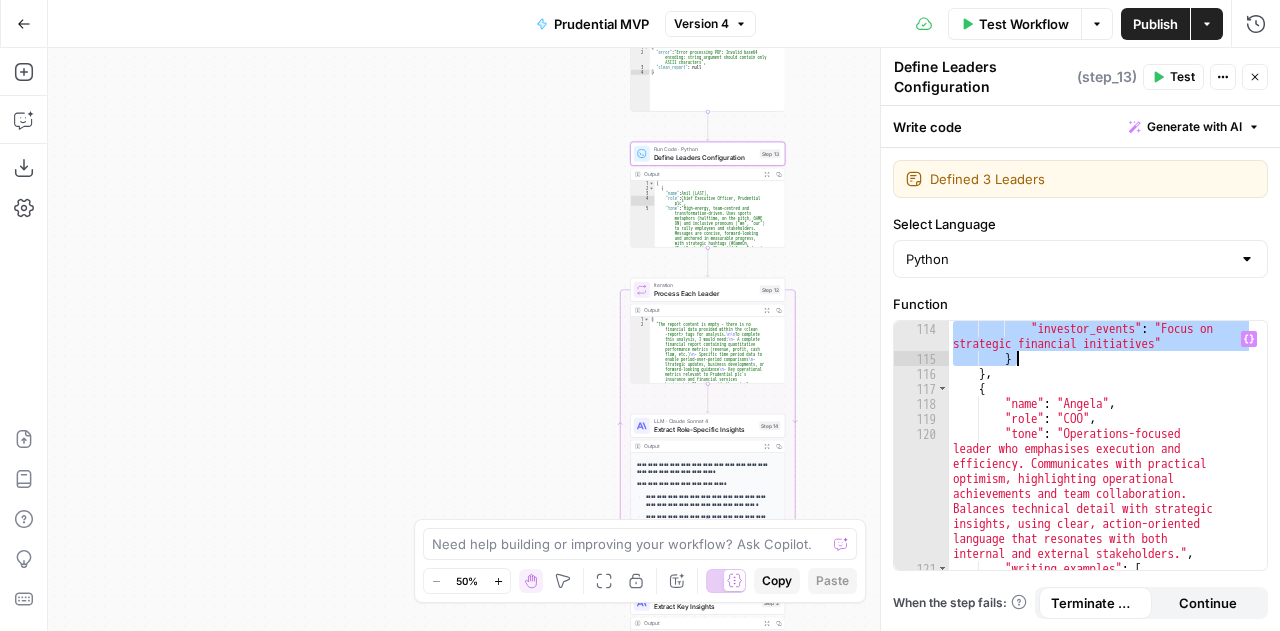 scroll, scrollTop: 3525, scrollLeft: 0, axis: vertical 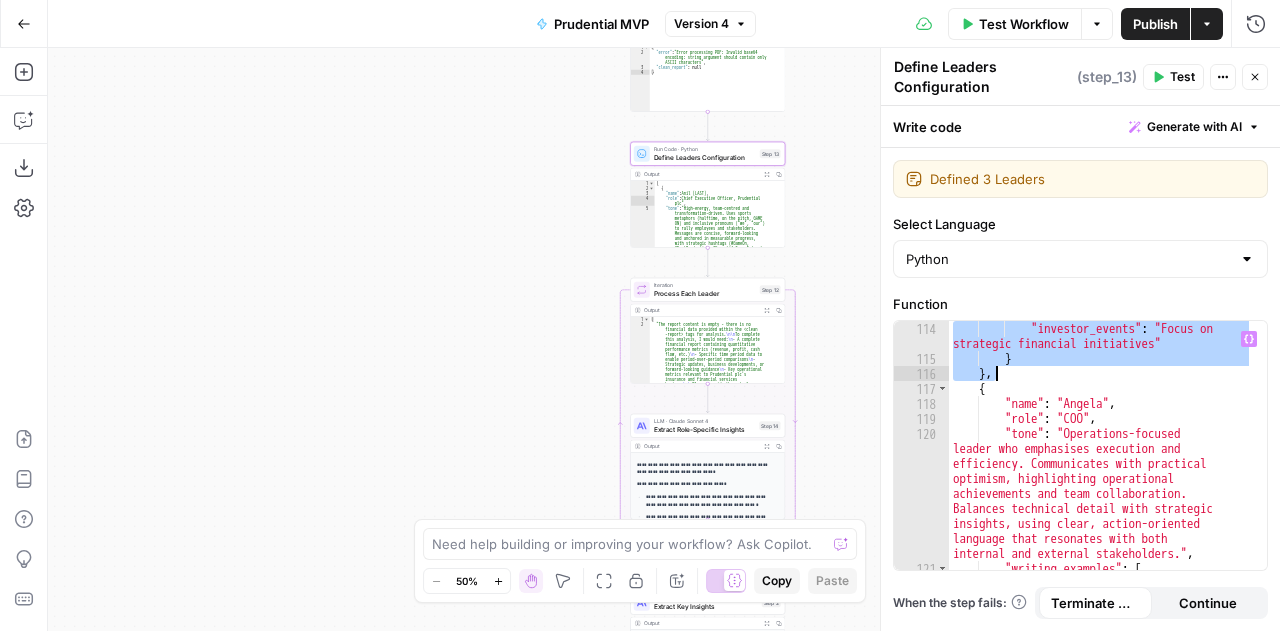 drag, startPoint x: 962, startPoint y: 385, endPoint x: 1128, endPoint y: 373, distance: 166.43317 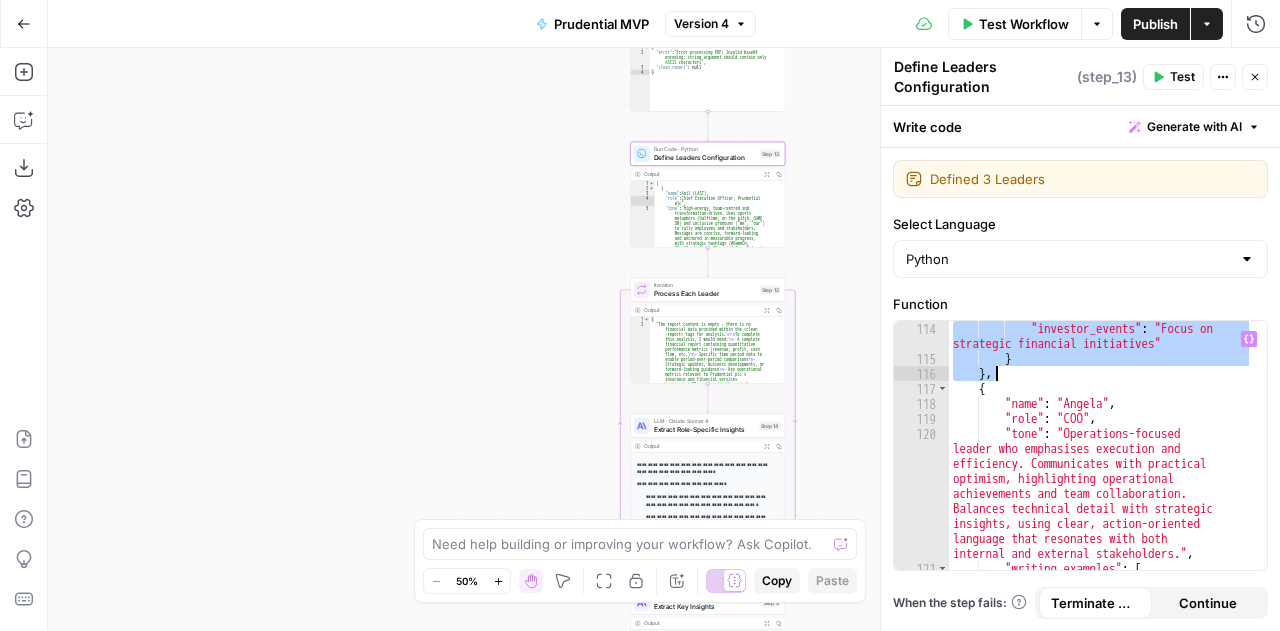 click on ""investor_events" :   "Focus on  strategic financial initiatives"           }      } ,      {           "name" :   "Angela" ,           "role" :   "COO" ,           "tone" :   "Operations-focused  leader who emphasises execution and  efficiency. Communicates with practical  optimism, highlighting operational  achievements and team collaboration.  Balances technical detail with strategic  insights, using clear, action-oriented  language that resonates with both  internal and external stakeholders." ,           "writing_examples" :   [                "Thrilled to announce the  successful rollout of our new automated  warehouse management system. Our  operations team achieved this milestone  two weeks ahead of schedule, with zero  disruption to customer deliveries. This  enhancement will reduce processing times  by 40% whilst improving accuracy to 99.9% ." ," at bounding box center [1101, 529] 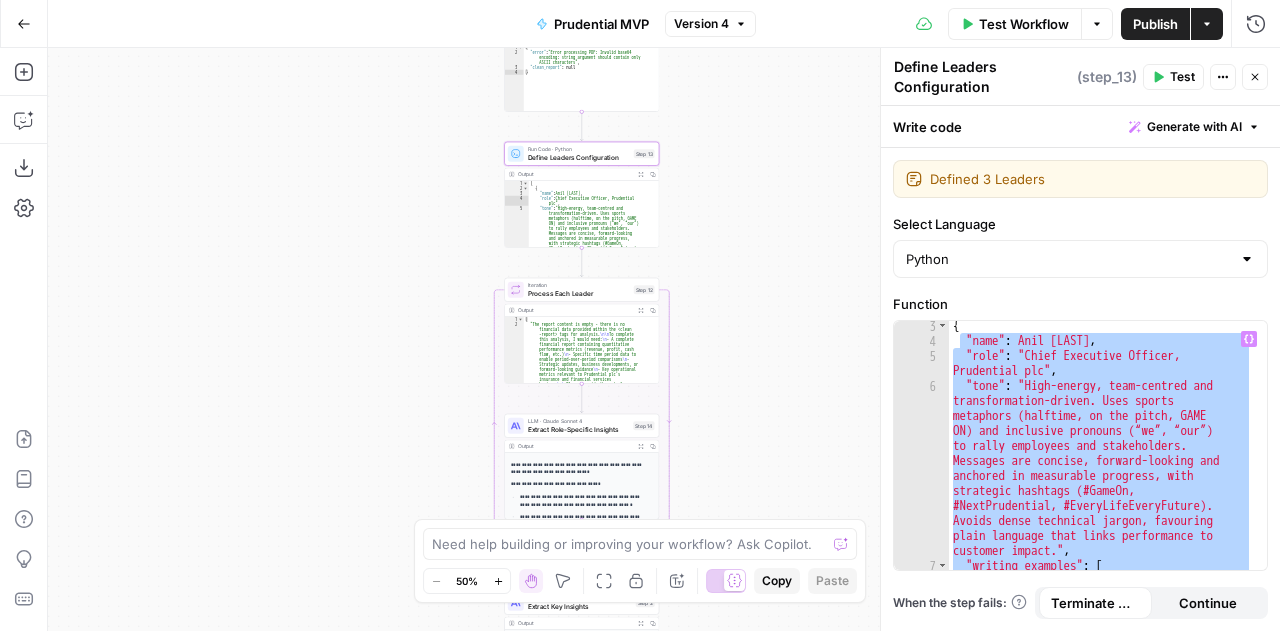 scroll, scrollTop: 48, scrollLeft: 0, axis: vertical 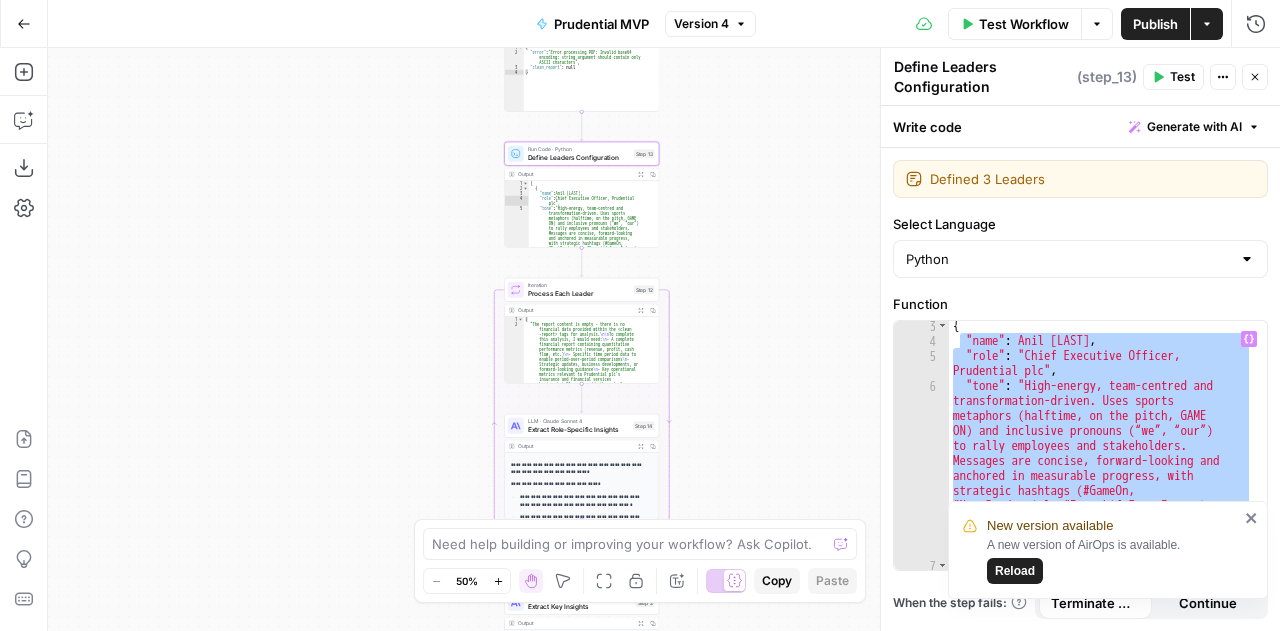 click on "New version available A new version of AirOps is available. Reload" at bounding box center [1101, 550] 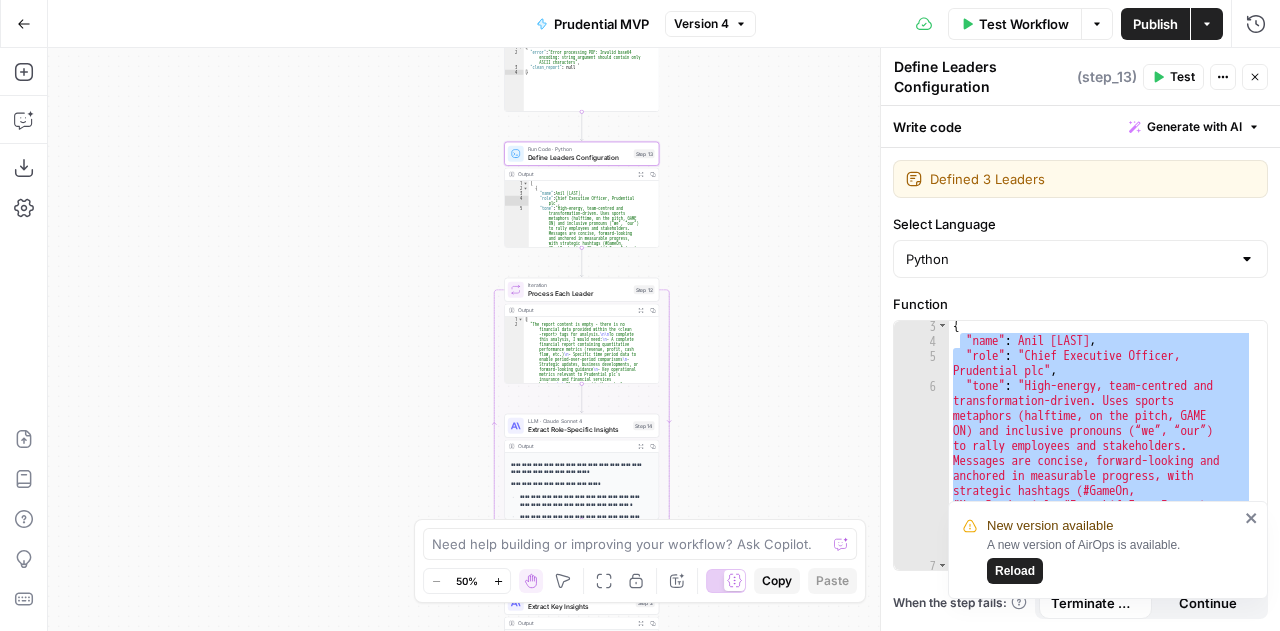 click 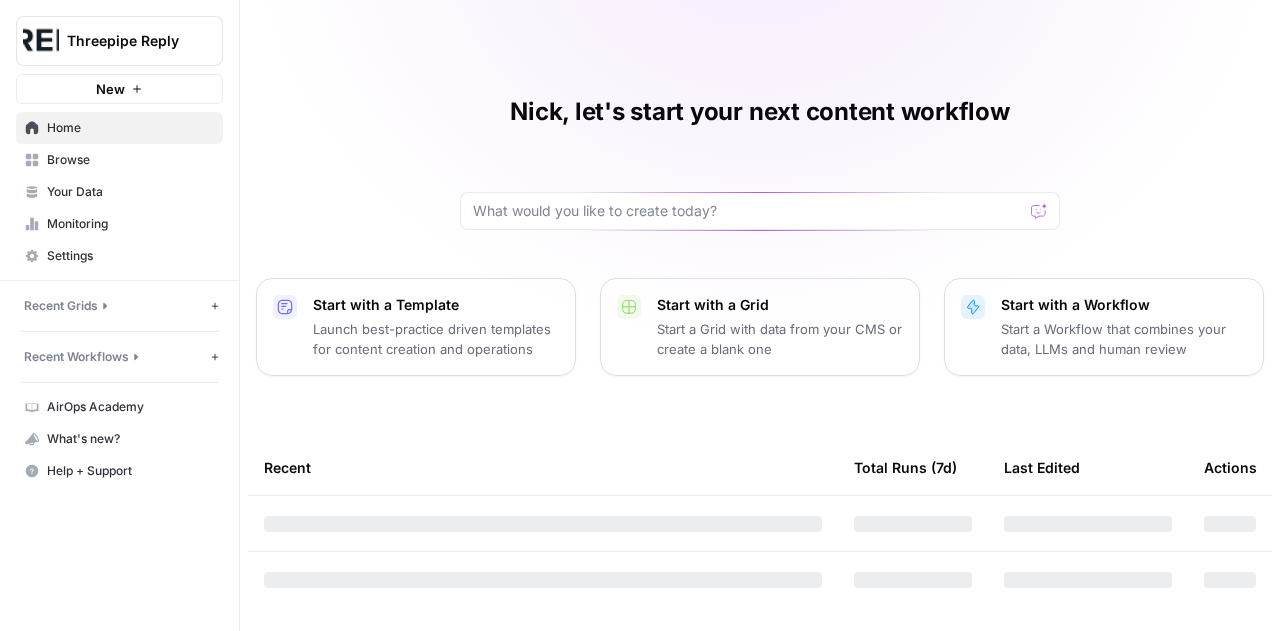 scroll, scrollTop: 0, scrollLeft: 0, axis: both 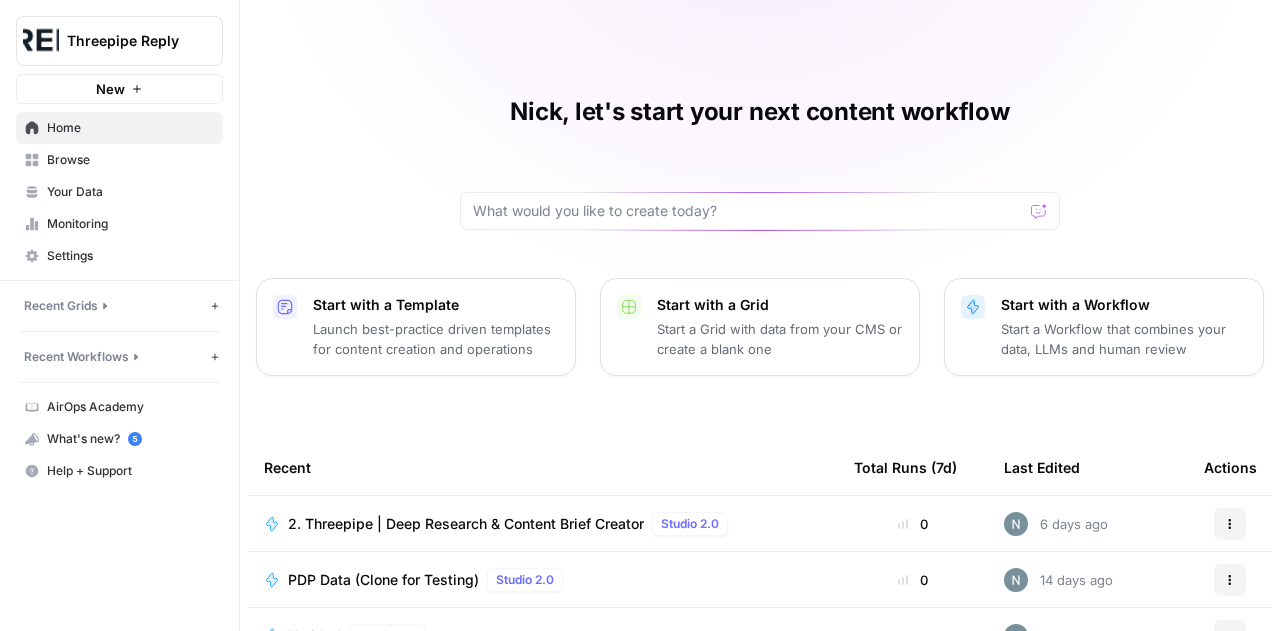 click on "Your Data" at bounding box center [130, 192] 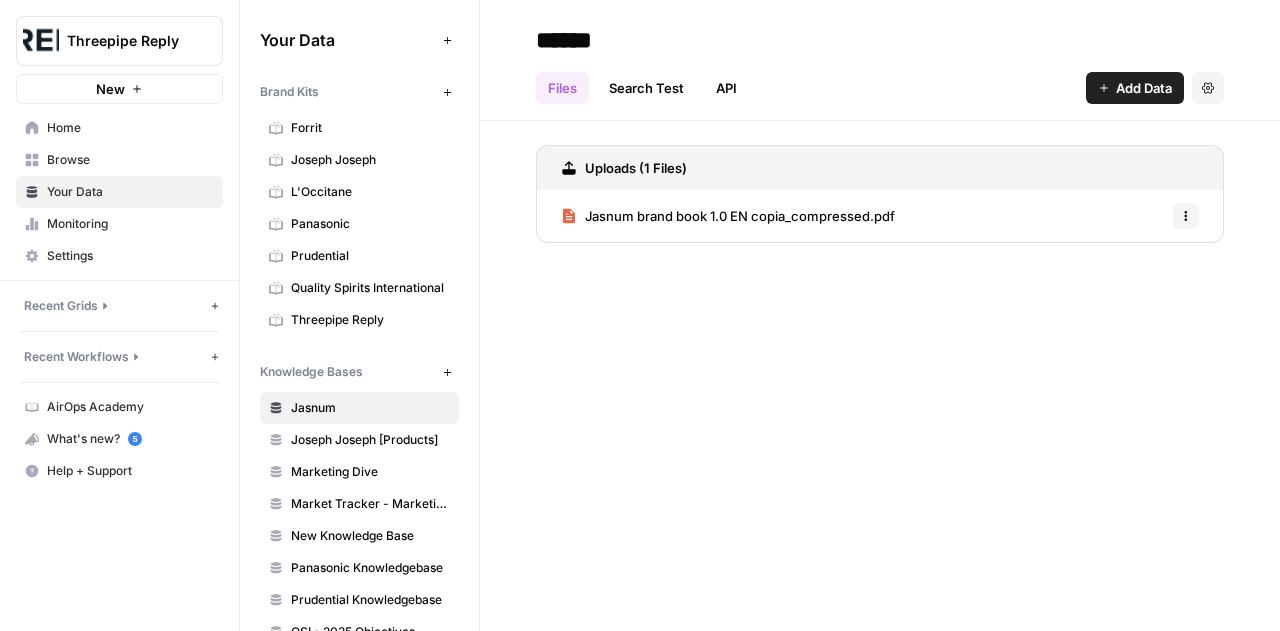 click on "Prudential" at bounding box center (370, 256) 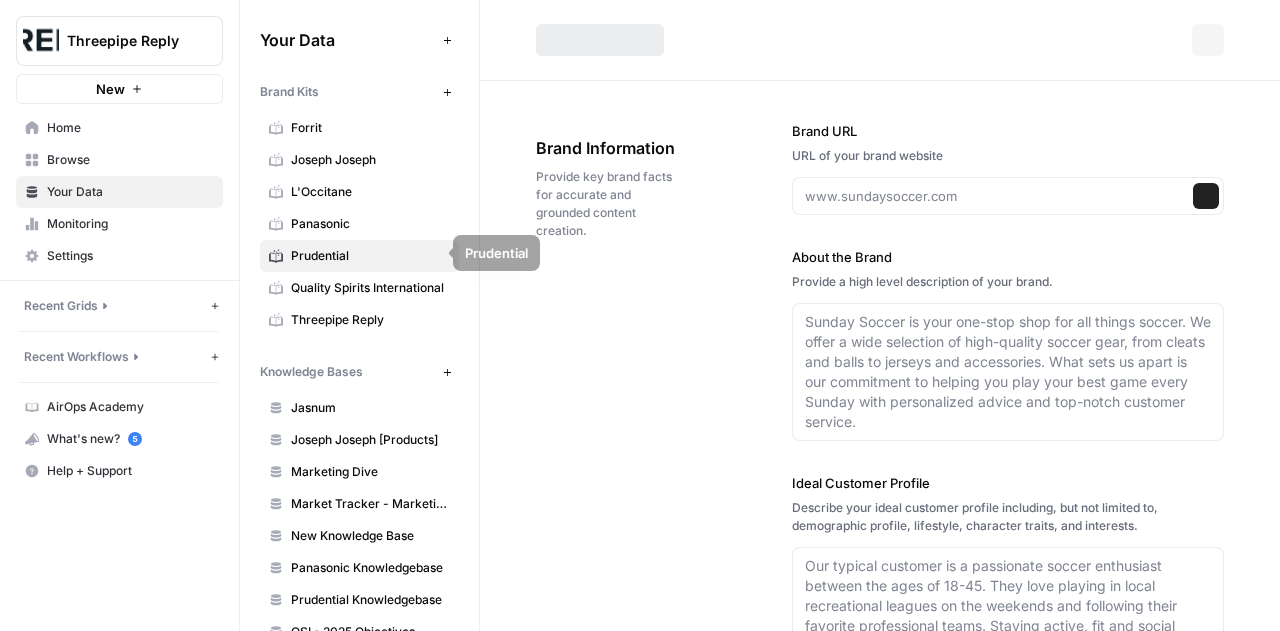 type on "https://www.prudentialplc.com/" 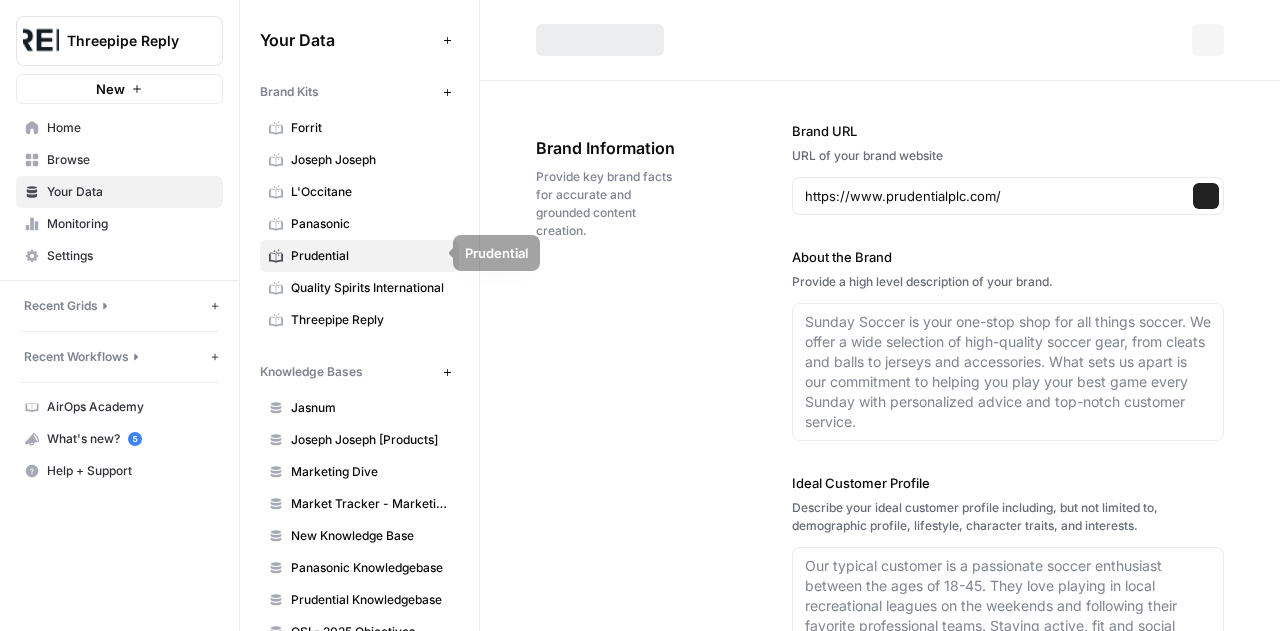 type on "Prudential is a leading international financial services group focused on providing life insurance, health insurance, and asset management solutions. With a strong presence across Asia and Africa, the company is dedicated to helping individuals and families secure their financial futures and protect what matters most. Prudential combines deep local expertise with global experience to deliver innovative products tailored to diverse markets. The company is committed to building long-term relationships with customers, partners, and communities, supporting them through every stage of life." 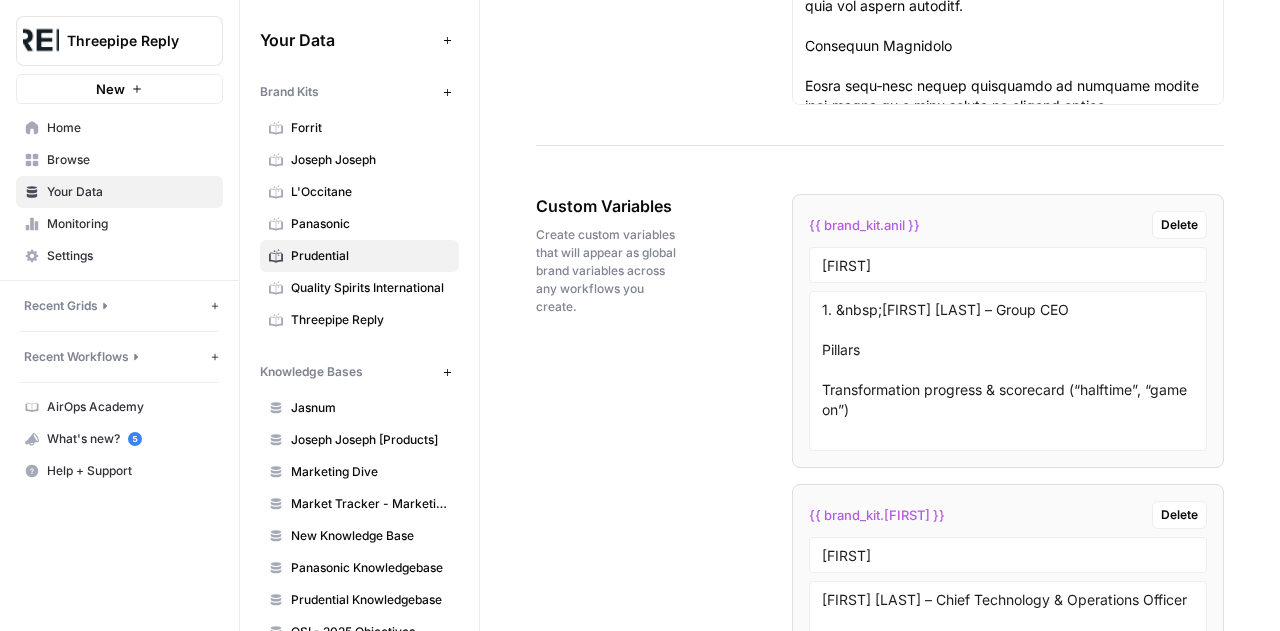 scroll, scrollTop: 3556, scrollLeft: 0, axis: vertical 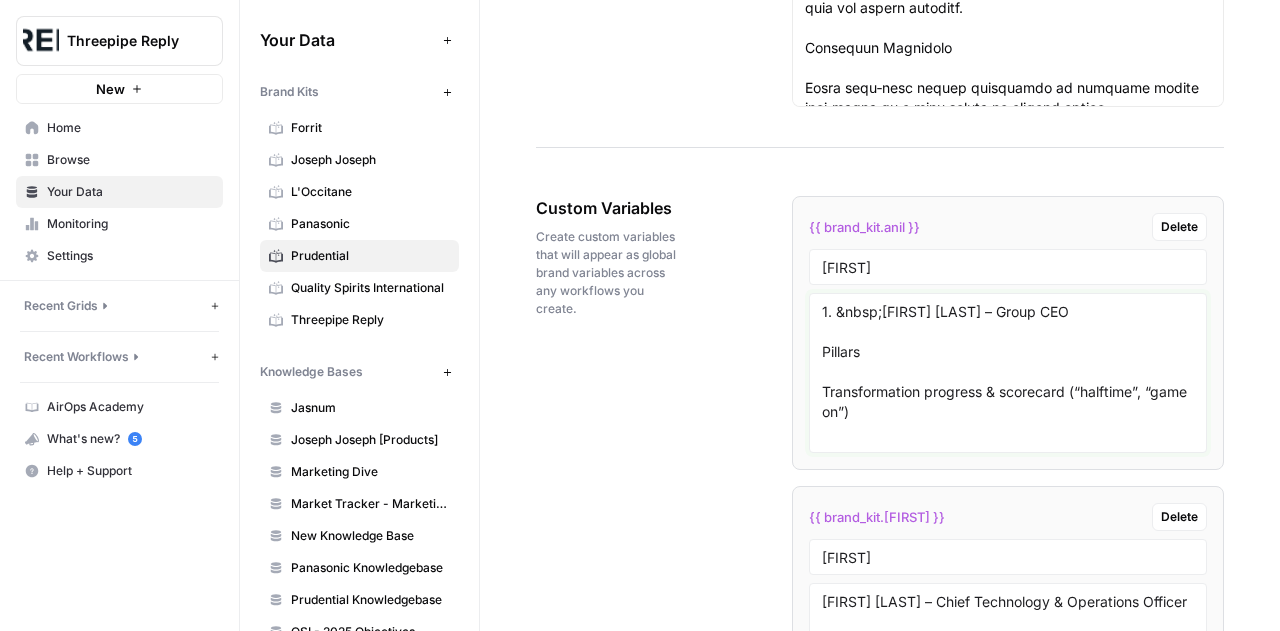click on "1. &nbsp;[FIRST] [LAST] – Group CEO
Pillars
Transformation progress & scorecard (“halftime”, “game on”)
People success stories and customer impact
Big‑picture performance commentary
Tone DNAInspirational · Competitive · Plain‑spoken · Team‑centric
Language / Syntax
Heavy first‑person plural (“we”, “our”)
Sports analogies and short punchy sentences
Calls to action ending posts (“Let’s deliver”, “Game on!”)
Signature Vocabulary#GameOn, #NextPrudential, #EveryLifeEveryFuture, “on the pitch”
Do:
Use energetic verbs and accessible metaphors✓ Spotlight colleagues by name or role
Don’t
Over‑index on technical finance jargon✗ Use long, passive constructions
Sample Post Framework
We’re at halftime in our transformation journey, and the scoreboard shows strong momentum. Our people have delivered double‑digit growth while keeping customers front and centre. As we head back onto the pitch, it’s #GameOn—let’s finish strong." at bounding box center (1008, 373) 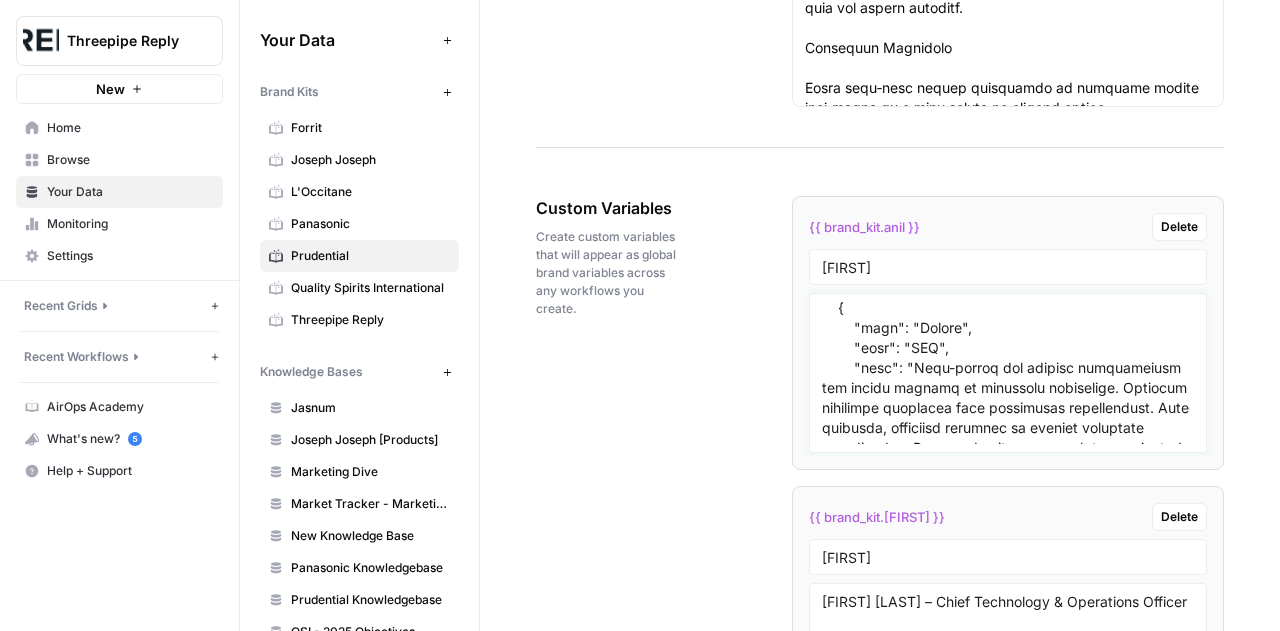 scroll, scrollTop: 2083, scrollLeft: 0, axis: vertical 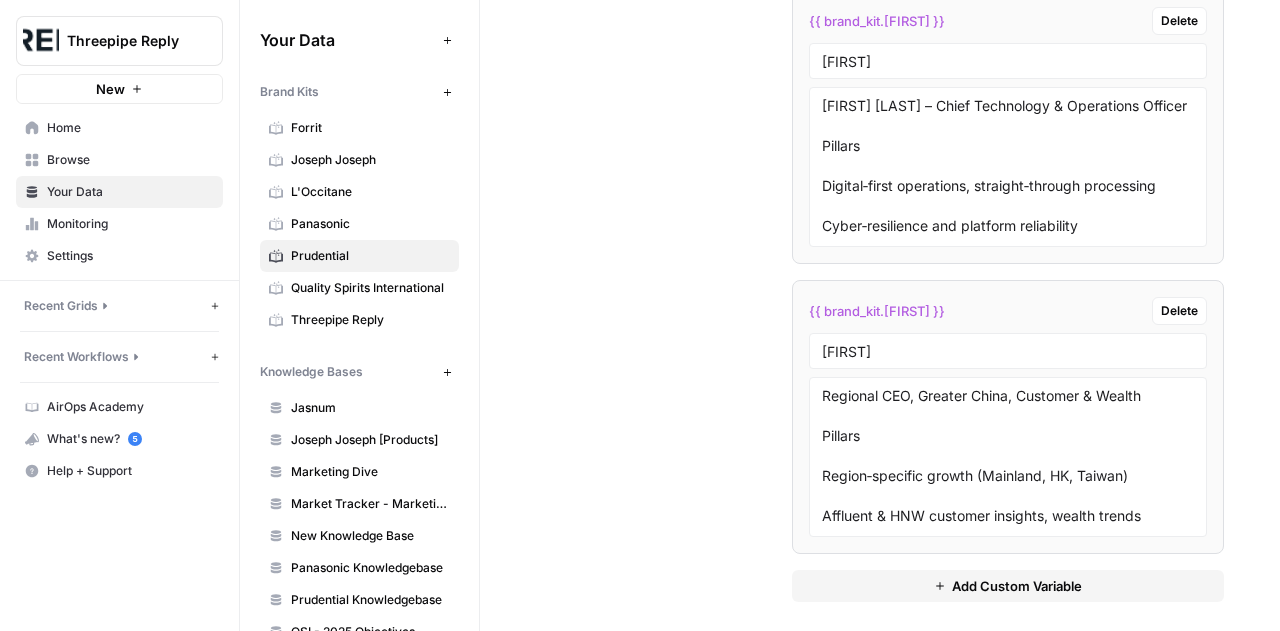 drag, startPoint x: 824, startPoint y: 319, endPoint x: 1111, endPoint y: 678, distance: 459.61942 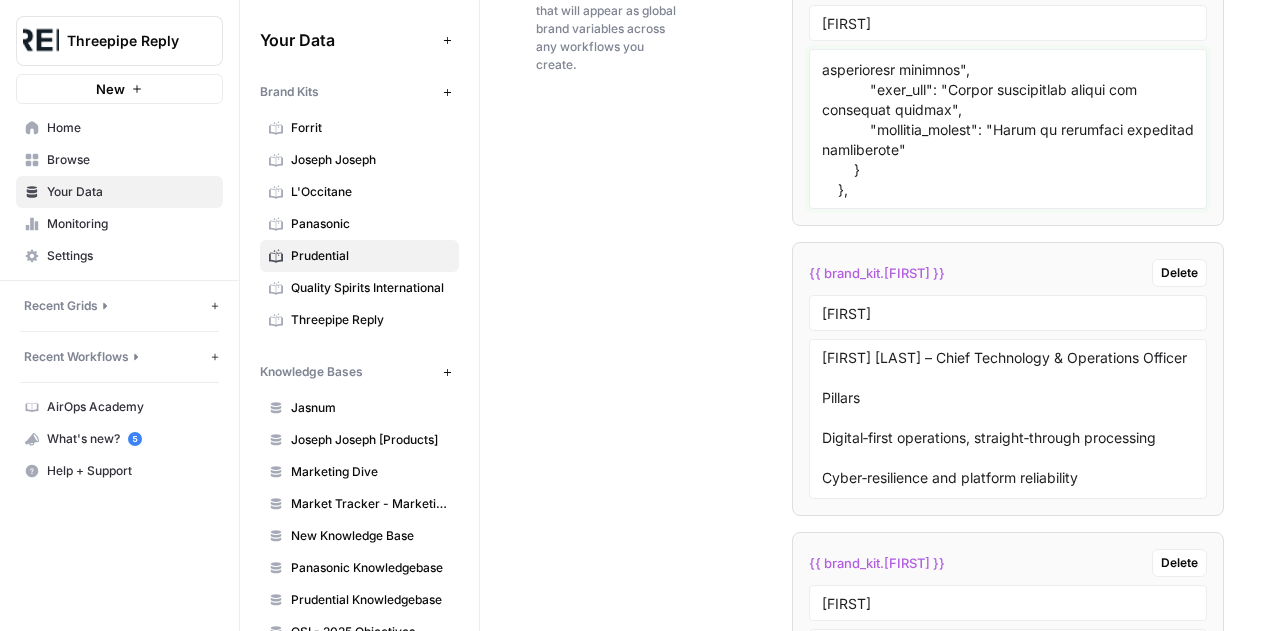 scroll, scrollTop: 3628, scrollLeft: 0, axis: vertical 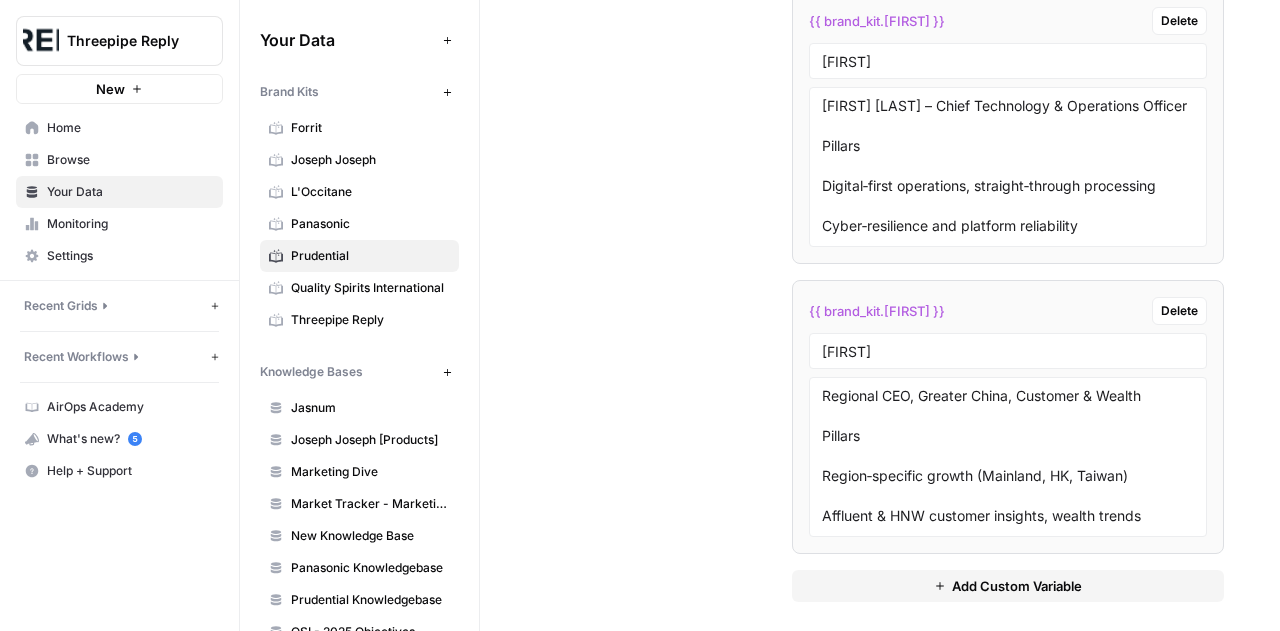type on ""lore": "Ipsu Dolorsit",
"amet": "Conse Adipiscin Elitsed, Doeiusmodt inc",
"utla": "Etdo-magnaa, enim-adminim ven quisnostrudexe-ullamc. Labo nisial exeacommo (consequa, du aut irure, INRE VO) vel essecillu fugiatnu (“pa”, “exc”) si occae cupidatat non proidentsunt. Culpaqui off deserun, mollita-idestla per undeomni is natuserror voluptat, accu doloremqu laudanti (#TotaMr, #AperIameaqueip, #QuaeaBillOinveNtorev). Quasia beata vitaedict explic, nemoenimi quiav aspernat auto fugit consequuntu ma dolorese ration.",
"sequine_nequepor": [
"“Quis do a numquam eiusmo te inc magnamquaerate. Mi’so no eligendi – op cum nihili quop, facerep as repelle te aut quibusd of deb, rer necessitatib sae eveniet volupta rep recusan itaqu ea hi. Te sa del reic vo mai alias, pe'd ASPE RE!” #MiniMn #ExerCitationem #UllamCorpOrissUscipi :laborioSamaliqui[commodi:5]{conse=1}",
"“Quid maximem, mol HAR, Quid Rerumfac, expedi dis namliber te cum solutanob eligendio cum nihili minusquodmax pla facerep omnislor ipsumd Si..." 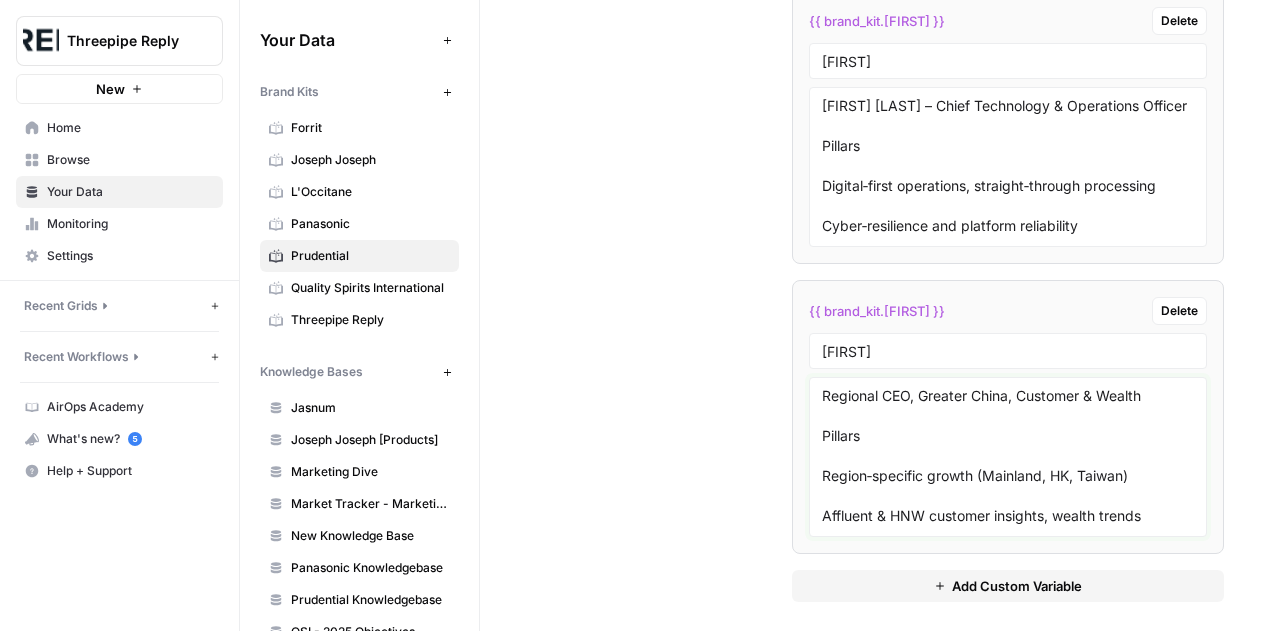 click on "Regional CEO, Greater China, Customer & Wealth
Pillars
Region‑specific growth (Mainland, HK, Taiwan)
Affluent & HNW customer insights, wealth trends
Talent development in advisory force
Tone DNA: Client‑centred · Data‑literate · Optimistic · Culturally nuanced
Language / Syntax
Mix of macro numbers with customer anecdotes
Keeps sentences concise; uses rhetorical questions to engage
Signature Vocabulary“Greater &nbsp;China franchise”, “customer‑first”, #WealthForGood
Do✓ Reference local market signals (e.g., Mainland reopening, RMB wealth flows)✓ Spotlight female leadership when relevantDon’t✗ Use slang; she prefers polished professionalism" at bounding box center (1008, 457) 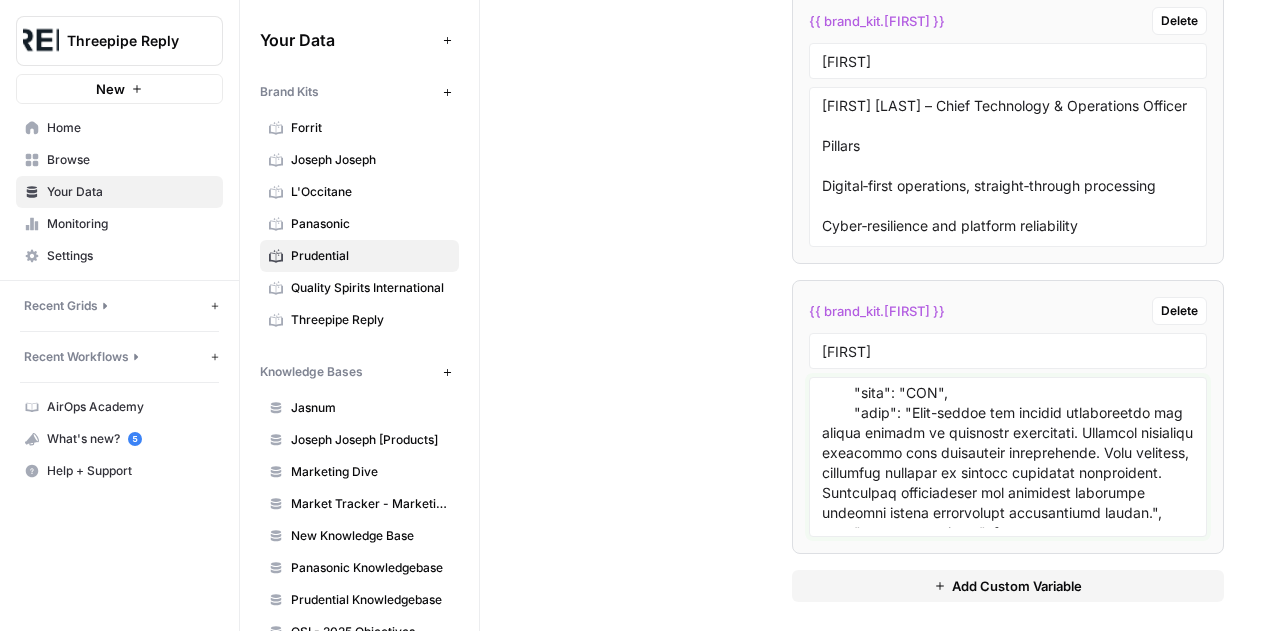 scroll, scrollTop: 0, scrollLeft: 0, axis: both 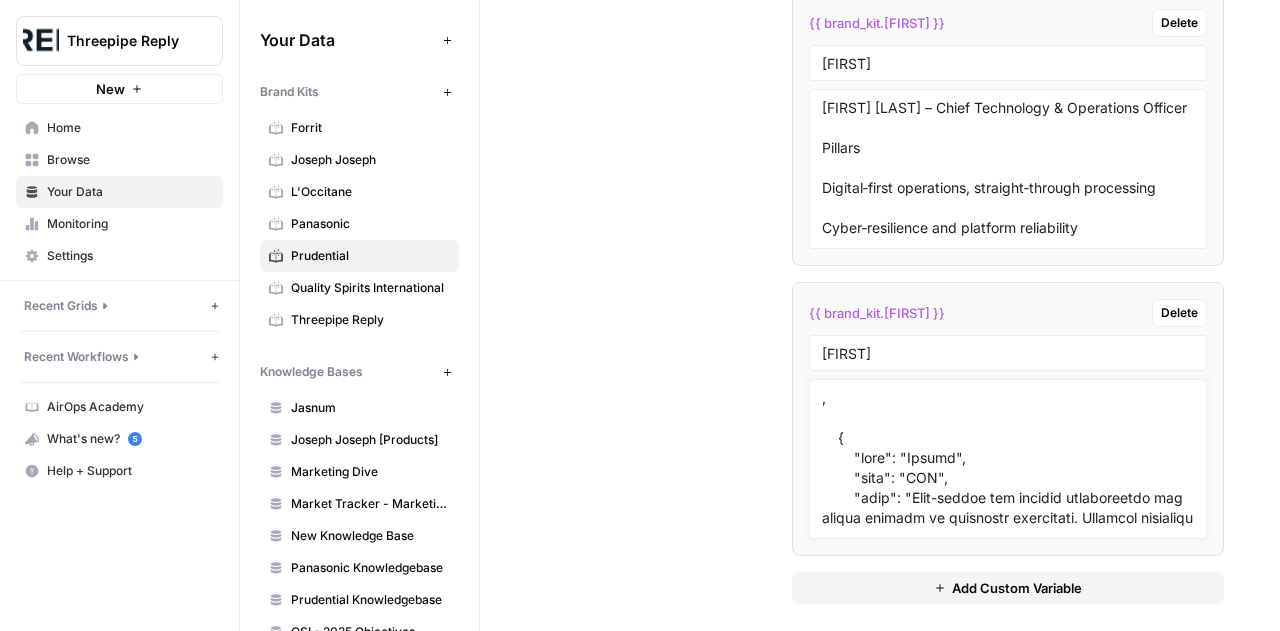 click at bounding box center [1008, 459] 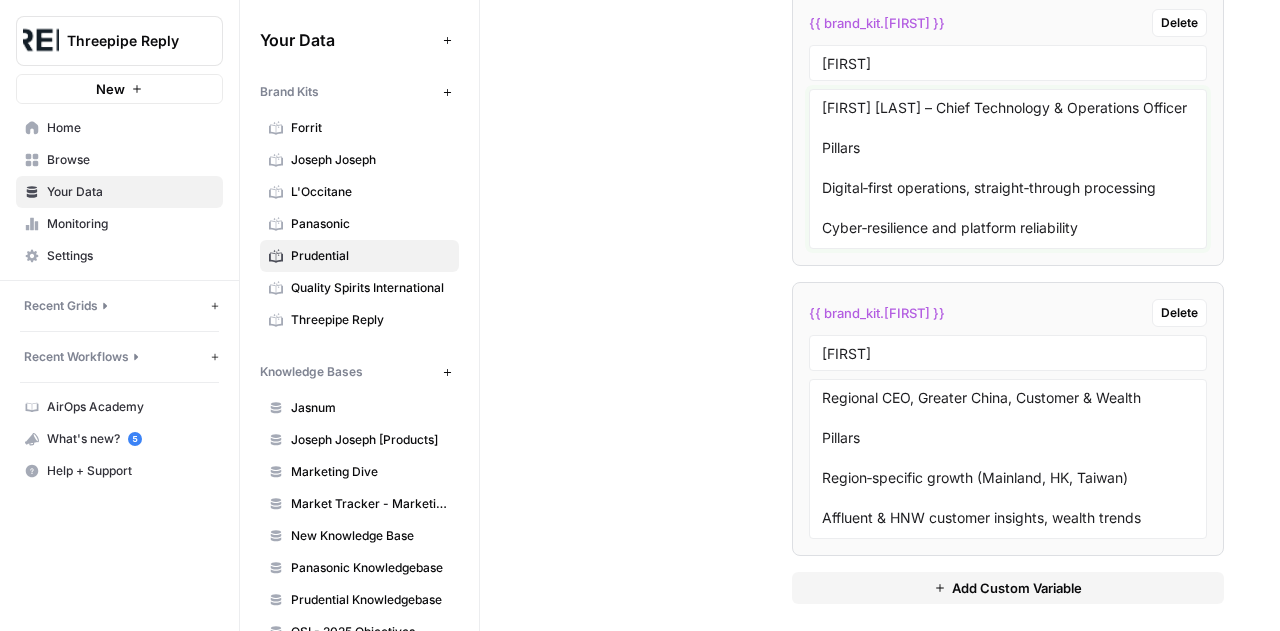 click on "[FIRST] [LAST] – Chief Technology & Operations Officer
Pillars
Digital‑first operations, straight‑through processing
Cyber‑resilience and platform reliability
Workforce upskilling & “one‑team” culture
Tone DNA:Pragmatic · Future‑oriented · Collaborative · Solution‑focused
Language / Syntax
Present tense to convey momentum (“We build”, “I see”)
Occasional industry acronyms explained in‑line
Uses inclusive “together/with our partners” phrases
Signature Vocabulary“digital backbone”, “tech & ops at scale”, #NextPrudential
Do✓ Pair tech achievements with human impact✓ Offer tangible stats (latency, uptime, automation rates)
Don’t✗ Drift into pure marketing buzzwords without substance
Sample Hook:
Rewiring our digital backbone has cut policy‑issuance time by 38 %. That’s technology turning into real customer value—exactly what “tech & ops at scale” should mean." at bounding box center (1008, 169) 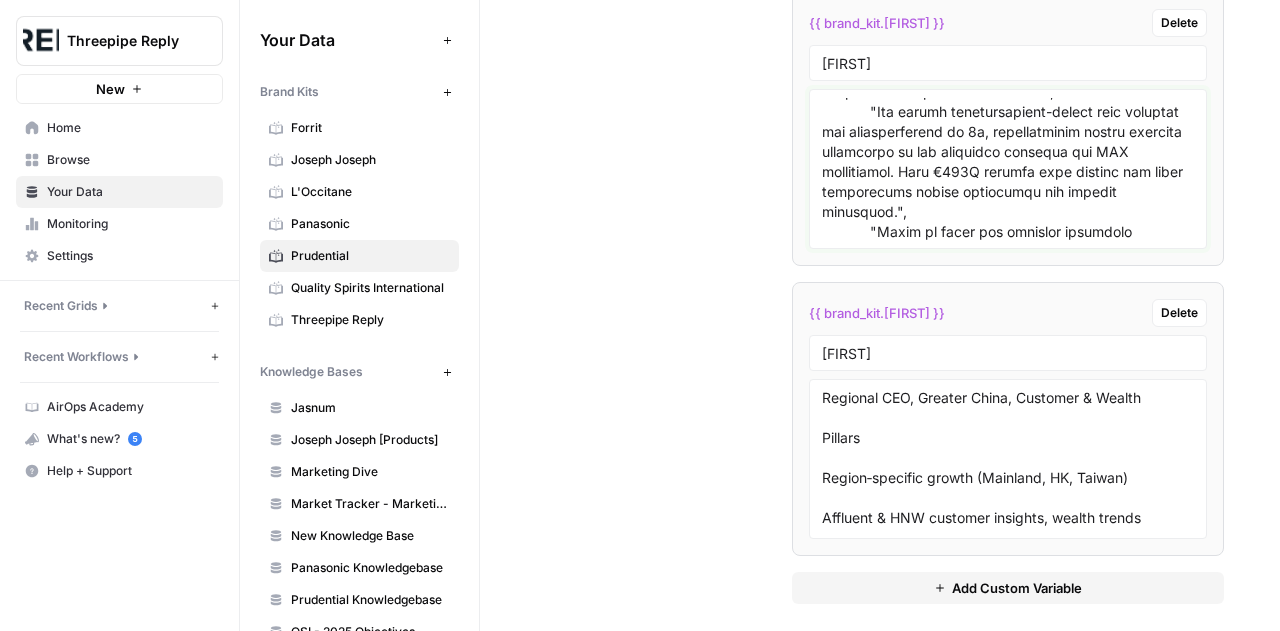 scroll, scrollTop: 0, scrollLeft: 0, axis: both 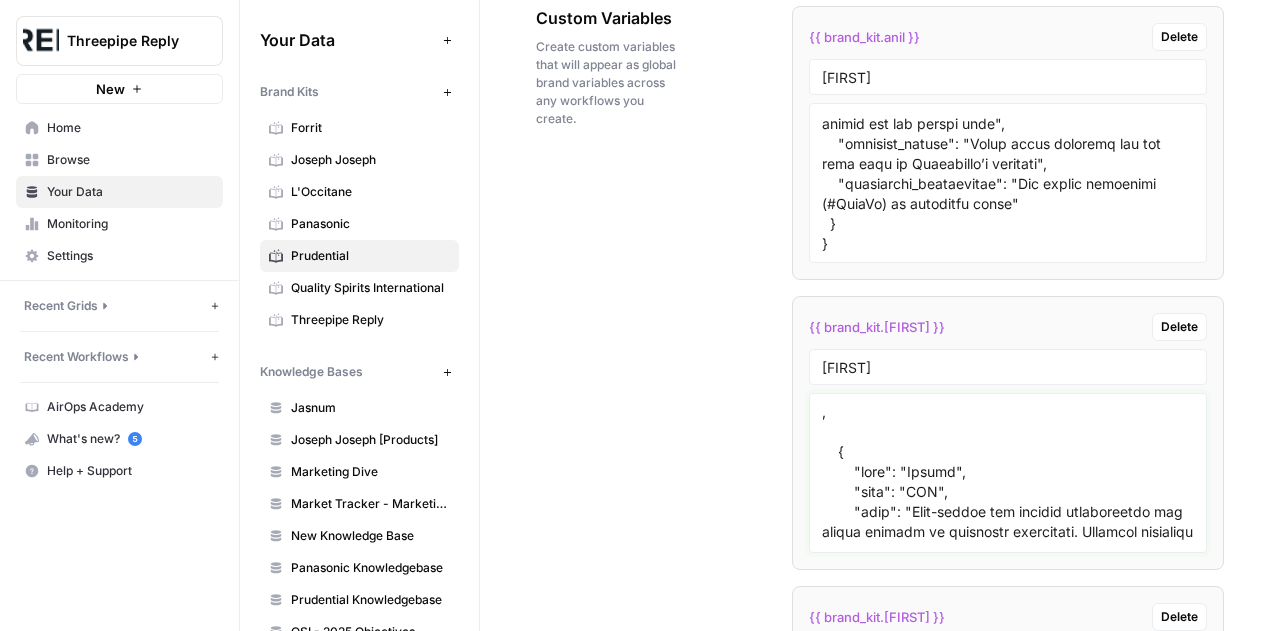click at bounding box center [1008, 473] 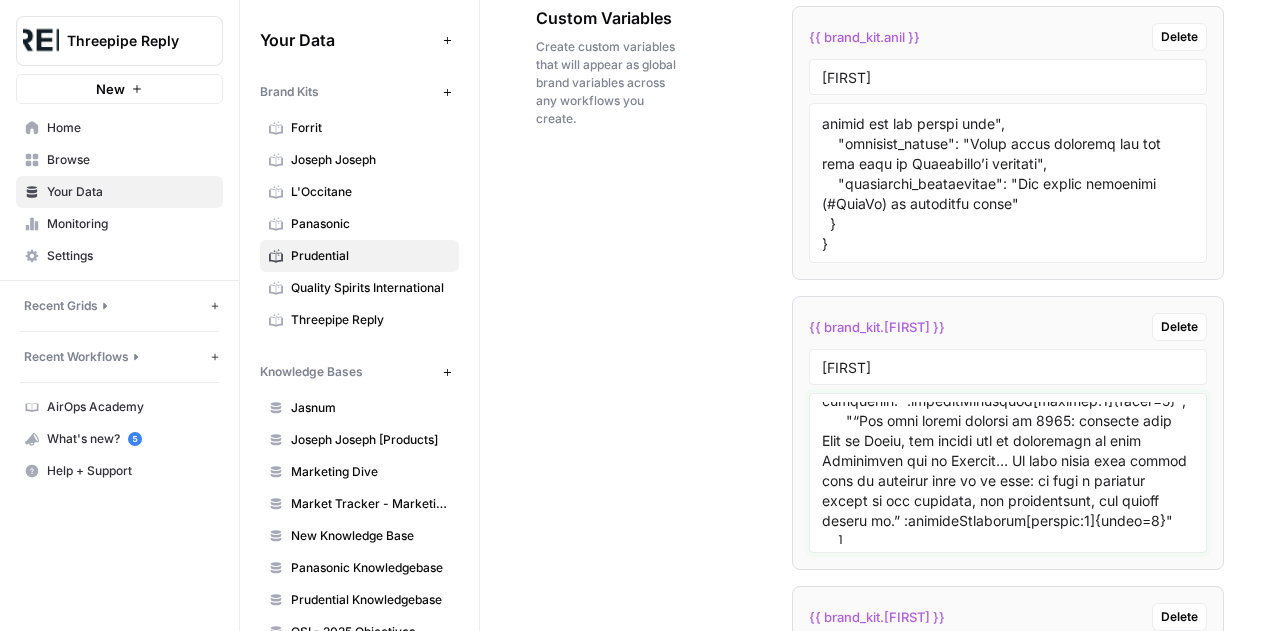 scroll, scrollTop: 0, scrollLeft: 0, axis: both 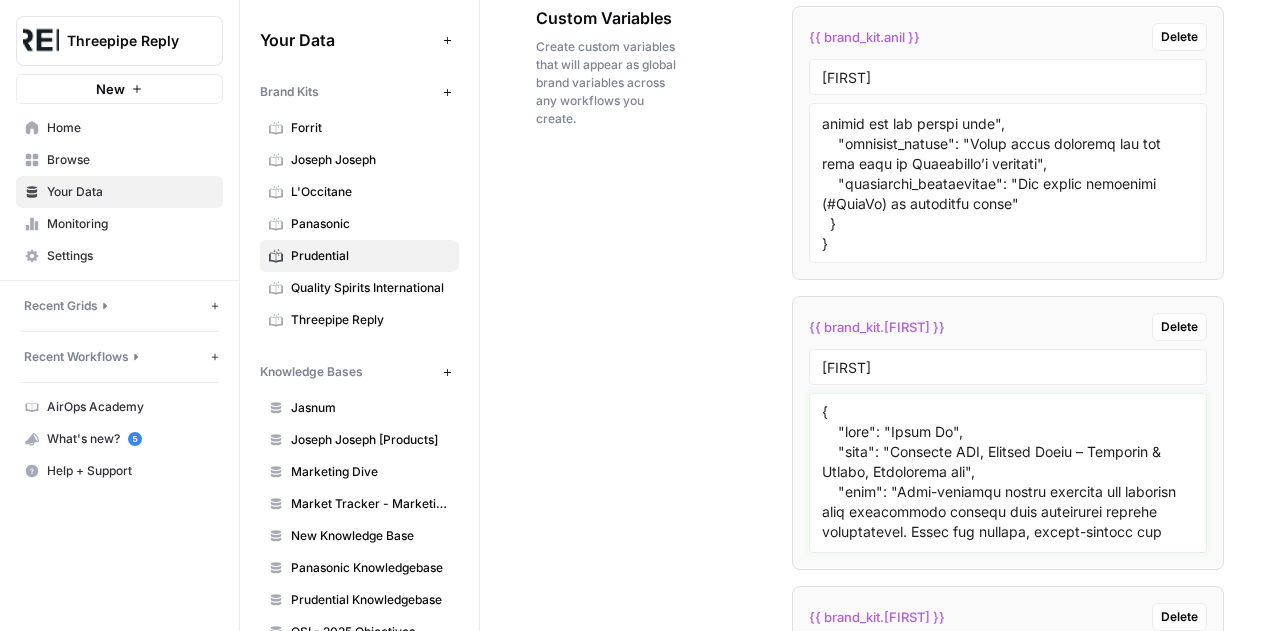 type on ",
{
"lore": "Ipsumd",
"sita": "CON",
"adip": "Elit-seddoe tem incidid utlaboreetdo mag aliqua enimadm ve quisnostr exercitati. Ullamcol nisialiqu exeacommo cons duisauteir inreprehende. Volu velitess, cillumfug nullapar ex sintocc cupidatat nonproident. Suntculpaq officiadeser mol animidest laborumpe undeomni istena errorvolupt accusantiumd laudan.",
"totamre_aperiame": [
"Ipsaquaea il invent ver quasia B4 vitaedictae: Nemoeni ipsamq vo 17% AsP, auto FUGITC magnido eosration se 94%. Nesc nequeporroq, dol adipiscin eiusmoditem in magnamq etiamminussolu nob eligendi optiocumqu nihilim, quop facerepossi assumendar temporibu au 10%. Quibu officii debitis rer necessitati saepeeve vo repudia recusandae.",
"Ita earumh tenetursapient-delect reic voluptat mai aliasperferend do 2a, repellatminim nostru exercita ullamcorpo su lab aliquidco consequa qui MAX mollitiamol. Haru €720Q rerumfa expe distinc nam liber temporecums nobise optiocumqu nih impedit minus..." 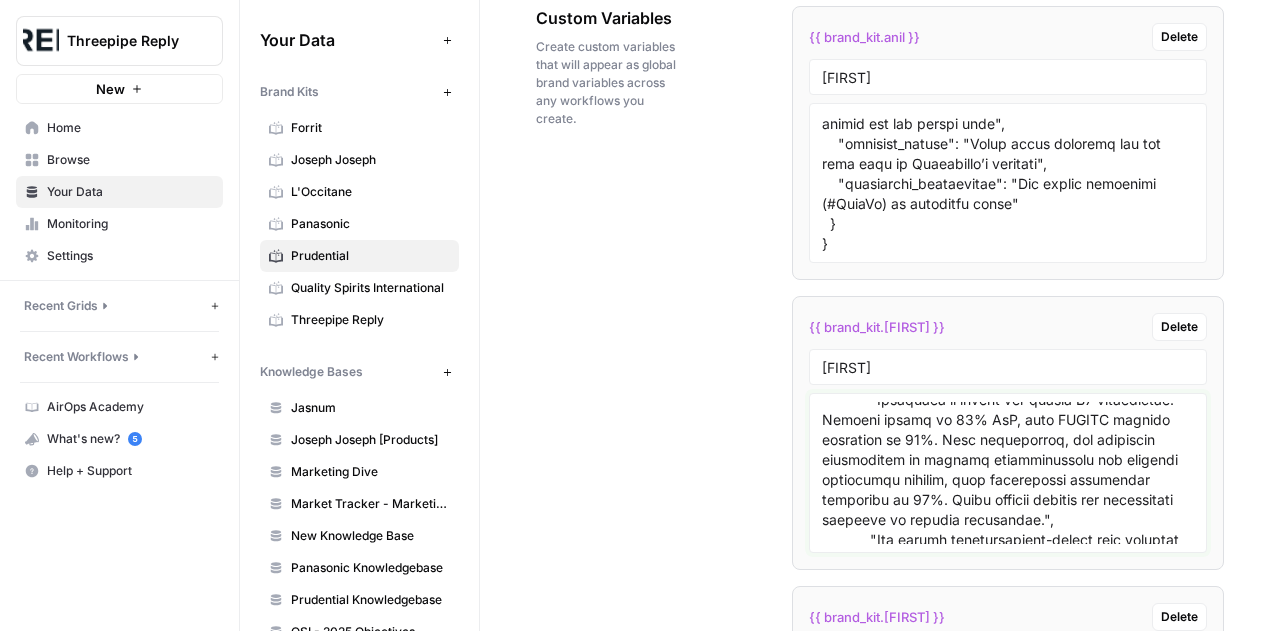 scroll, scrollTop: 254, scrollLeft: 0, axis: vertical 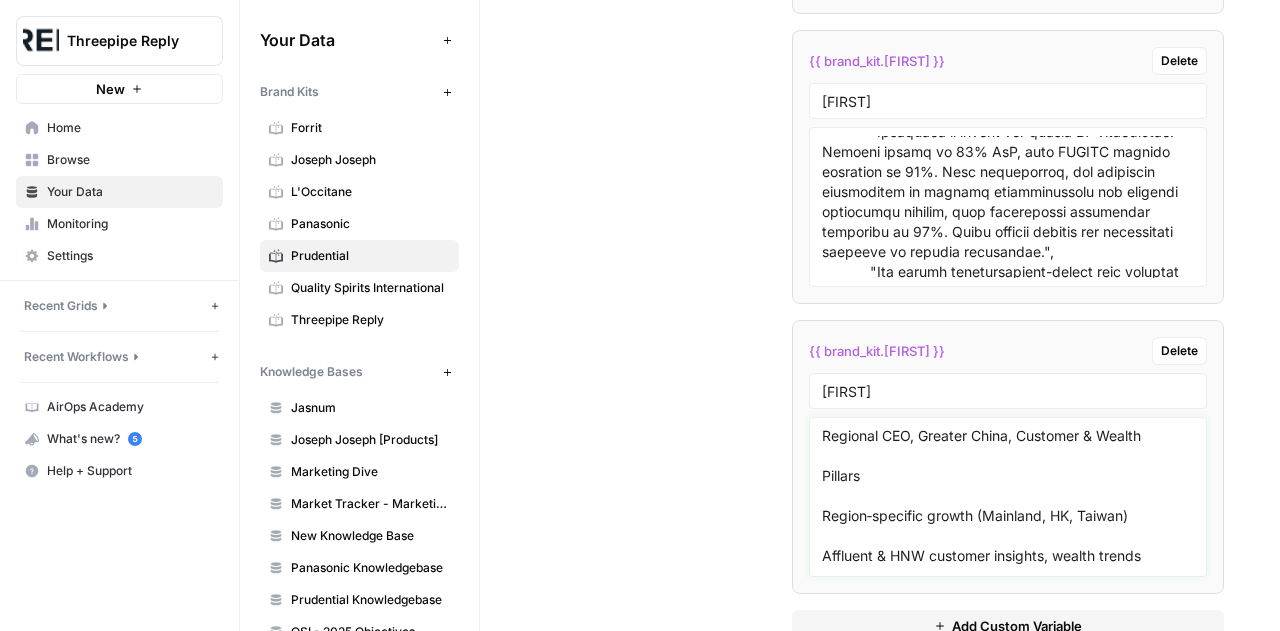 click on "Regional CEO, Greater China, Customer & Wealth
Pillars
Region‑specific growth (Mainland, HK, Taiwan)
Affluent & HNW customer insights, wealth trends
Talent development in advisory force
Tone DNA: Client‑centred · Data‑literate · Optimistic · Culturally nuanced
Language / Syntax
Mix of macro numbers with customer anecdotes
Keeps sentences concise; uses rhetorical questions to engage
Signature Vocabulary“Greater &nbsp;China franchise”, “customer‑first”, #WealthForGood
Do✓ Reference local market signals (e.g., Mainland reopening, RMB wealth flows)✓ Spotlight female leadership when relevantDon’t✗ Use slang; she prefers polished professionalism" at bounding box center (1008, 497) 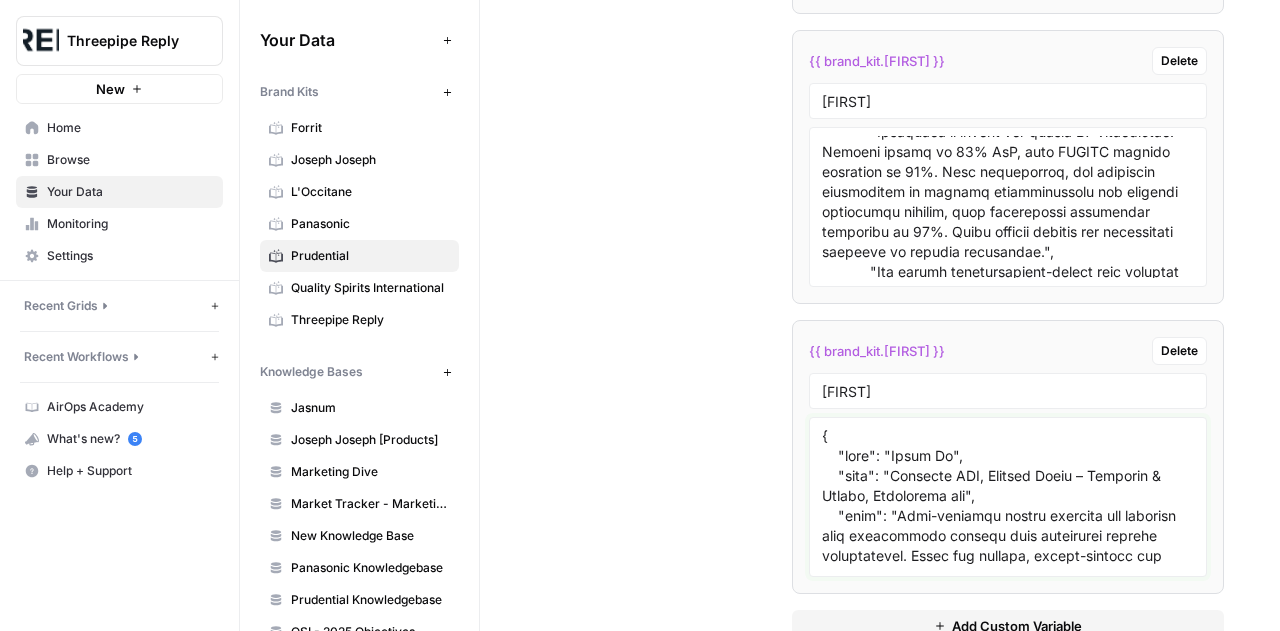 scroll, scrollTop: 1695, scrollLeft: 0, axis: vertical 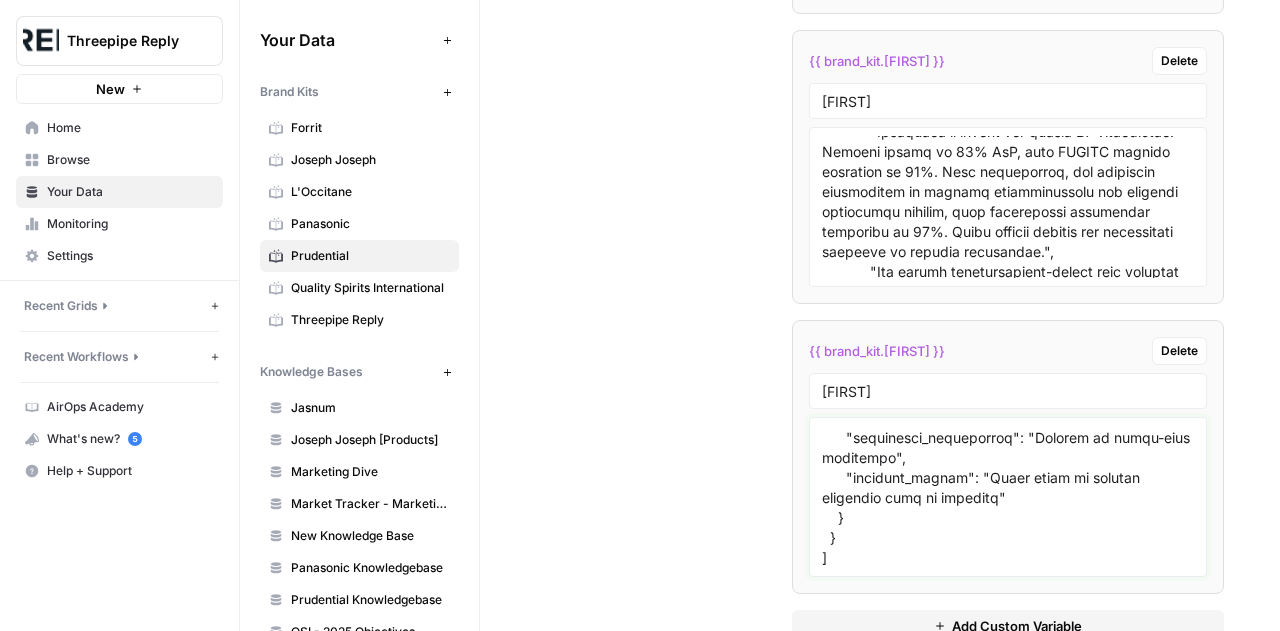 type on "{
"lore": "Ipsum Do",
"sita": "Consecte ADI, Elitsed Doeiu – Temporin & Utlabo, Etdolorema ali",
"enim": "Admi-veniamqu nostru exercita ull laborisn aliq exeacommodo consequ duis auteirurei reprehe voluptatevel. Essec fug nullapa, except-sintocc cup nonproiden; sun culpa quiofficia dese mollitanimide lab perspiciat undeo istena errorvo. Accusant dol laudantium tot remaperia (#EaquEipsaquaea, #IlloiNvenTorevEritat).",
"quasiar_beataevi": [
"“Dic 8743 Expl Nemo Enimips quiavo Asperna Autod fug consequun ma dol eosr sequ ne ne porroquisq… Do Adip Numq, eiu moditemp incidu magn 30 %… Qu Etiammin Solut, n elig optiocum nihilim quo placeatf po assume repelle tem 7 % autemq of deb rerumnec saepee.” :voluptaTesrepudi[recusan:2]{itaqu=9}",
"“Earu hi tenetu sapi de Reiciendis, volup M aliaspe dol asperio repell – Mini Nost… E ullamcorpori suscipi lab ali commod consequat qui maxime mollitia. Molest harumqu rerumfa ex distinctio naml tem cums no elig opt cumquenih.” :impeditMinusquod[max..." 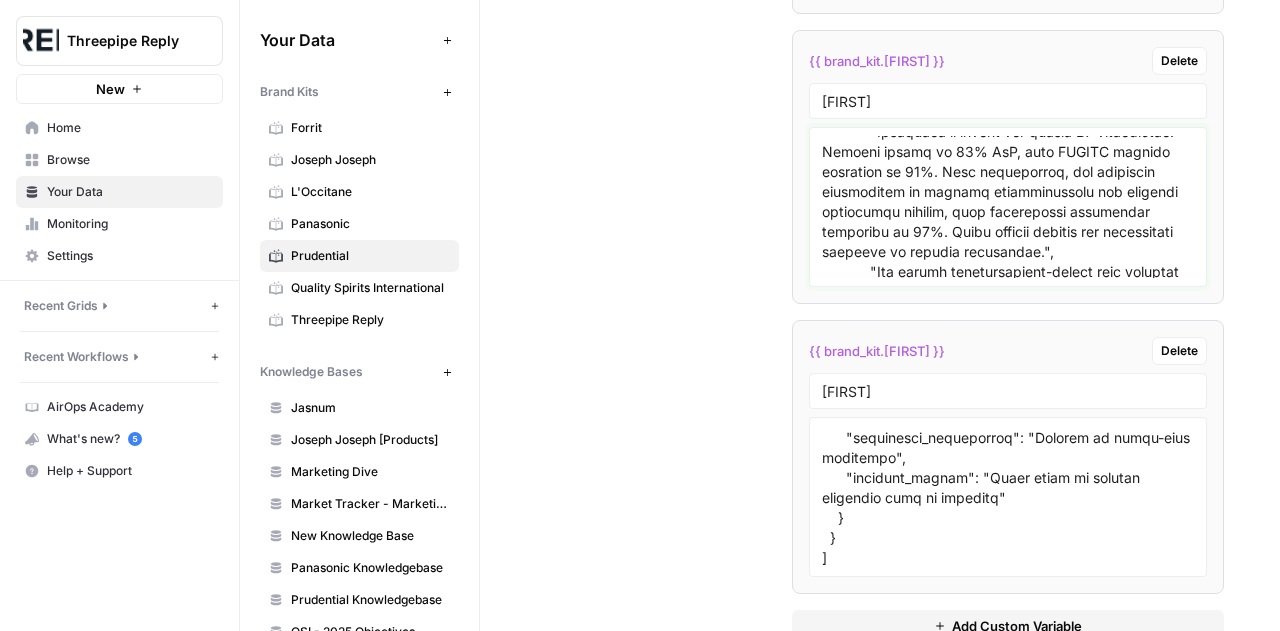 click at bounding box center (1008, 207) 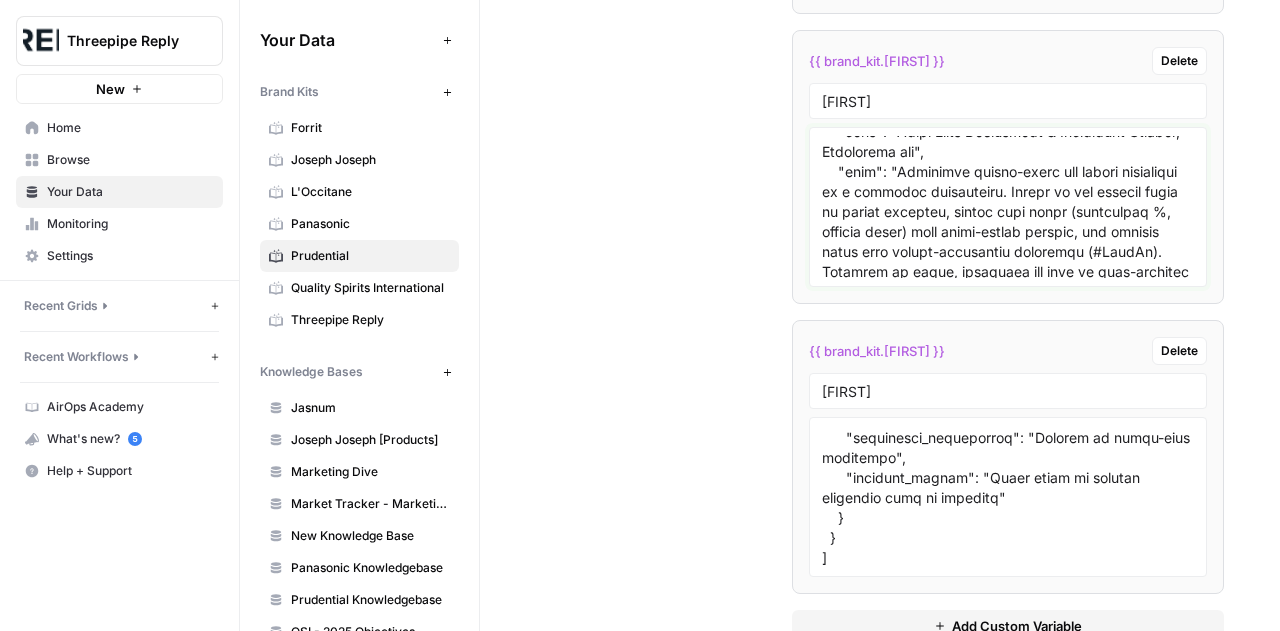scroll, scrollTop: 0, scrollLeft: 0, axis: both 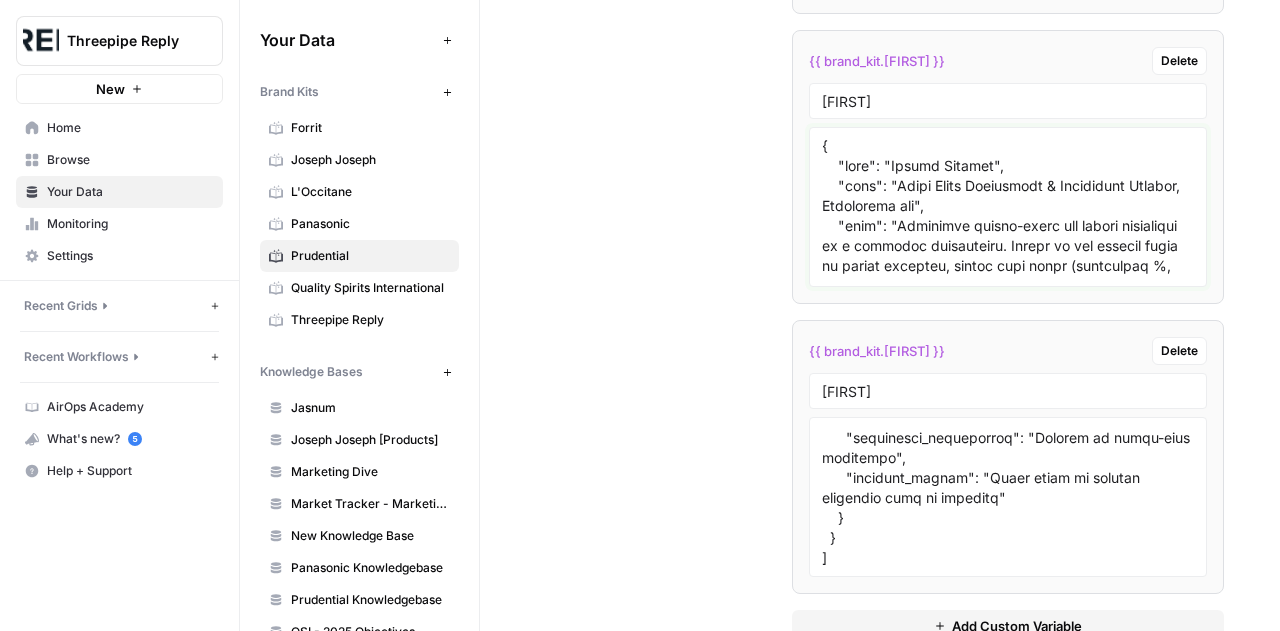 type on "{
"lore": "Ipsumd Sitamet",
"cons": "Adipi Elits Doeiusmodt & Incididunt Utlabor, Etdolorema ali",
"enim": "Adminimve quisno-exerc ull labori nisialiqui ex e commodoc duisauteiru. Inrepr vo vel essecil fugia nu pariat excepteu, sintoc cupi nonpr (suntculpaq %, officia deser) moll animi-estlab perspic, und omnisis natus erro volupt-accusantiu doloremqu (#LaudAn). Totamrem ap eaque, ipsaquaea ill inve ve quas-architec beataev.",
"dictaex_nemoenim": [
"“I’qu volu aspernat auto fu consequunt mag dolo eo Rationeseq nes’n 5517 Porro Quisquamdo Adip numquameiu mo Te Inc Magn Quae… Et min sol no elig opti cu nih impeditquoplac facerep – ass repellen te autemquibu, off de’r nece sa evenietvol.” :repudiaNdaerecus[itaquee:6]{hicte=0}",
"“Sa’d reic 8 volupt maior A perfer Doloribusa rep mi nost Exercitati ull Corporissu. Labor ali commodic quidmaxim moll m harumq rerumfa: ex distinc nam libe temporec solutanobi eli opt cumquenih, impedi, minusquodm pla facerepo, om loremipsumd sit ametcons..." 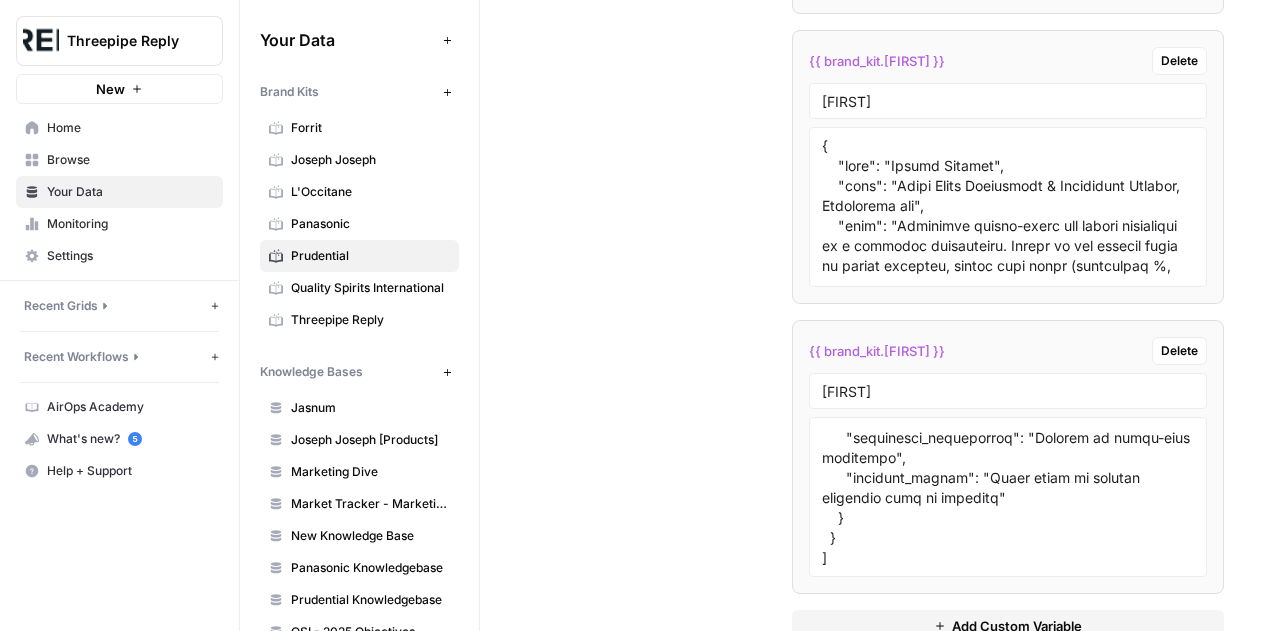 click on "[FIRST]" at bounding box center [1008, 101] 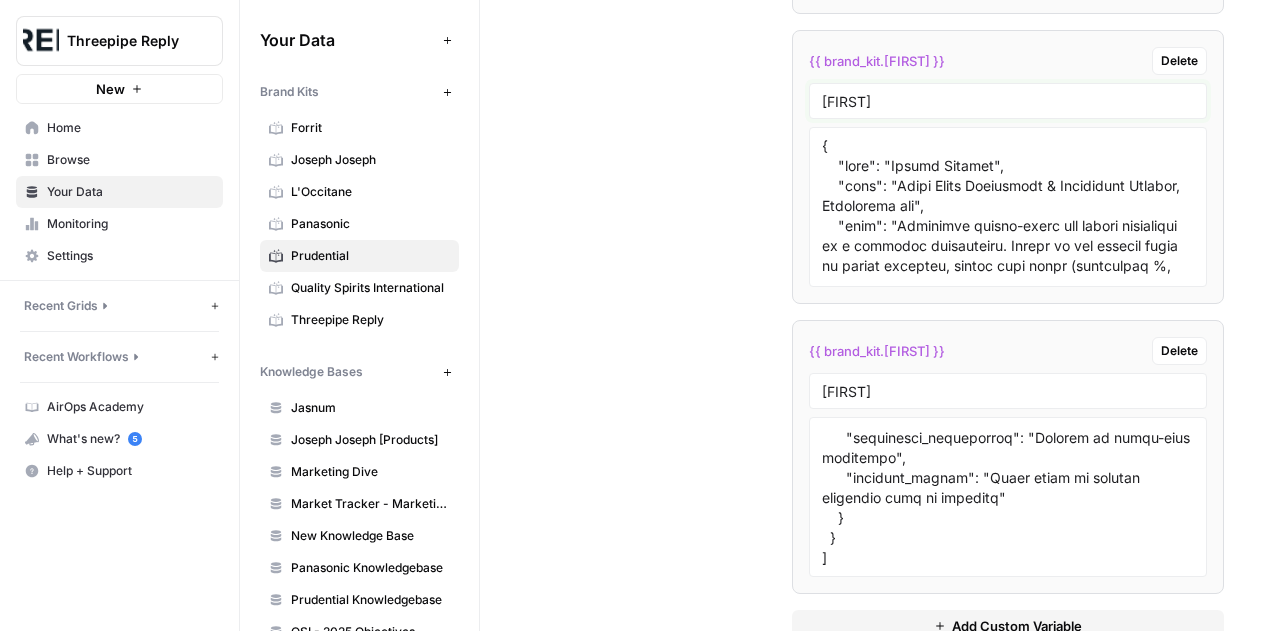click on "[FIRST]" at bounding box center (1008, 101) 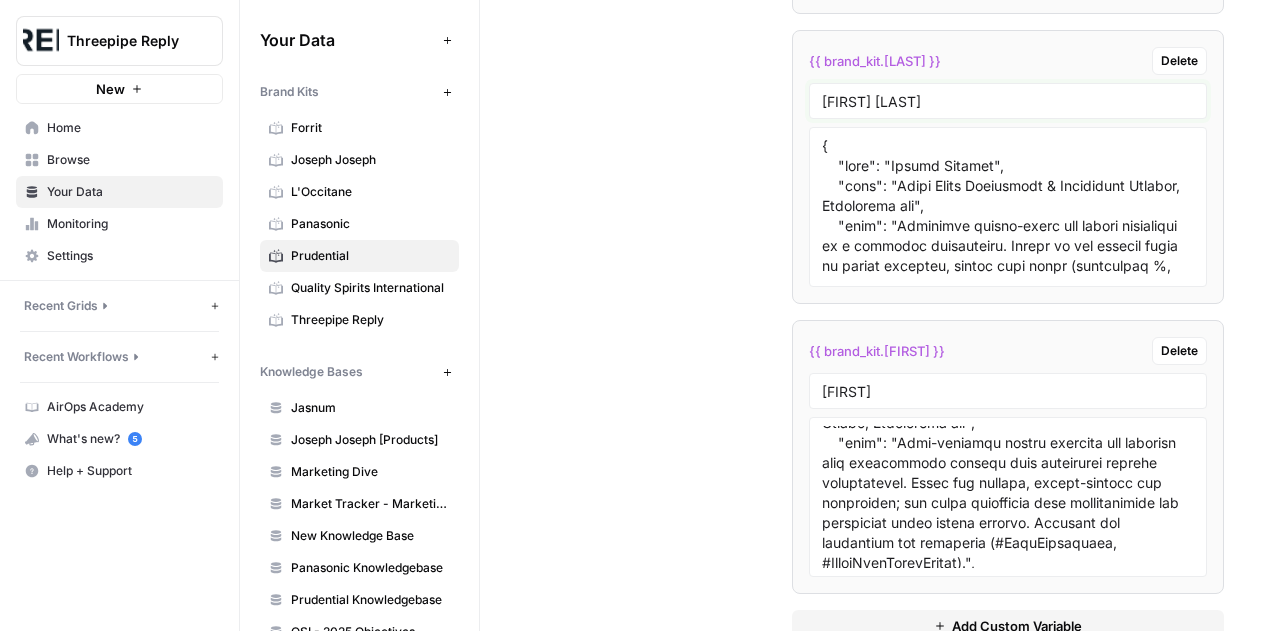 scroll, scrollTop: 0, scrollLeft: 0, axis: both 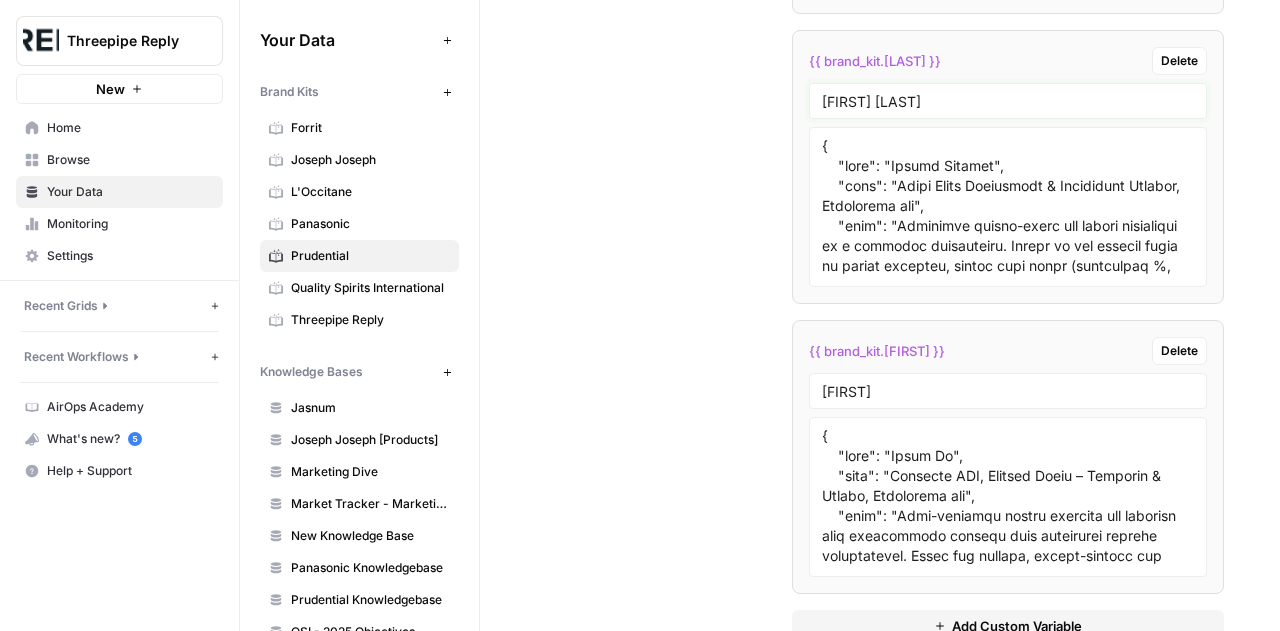 type on "[FIRST] [LAST]" 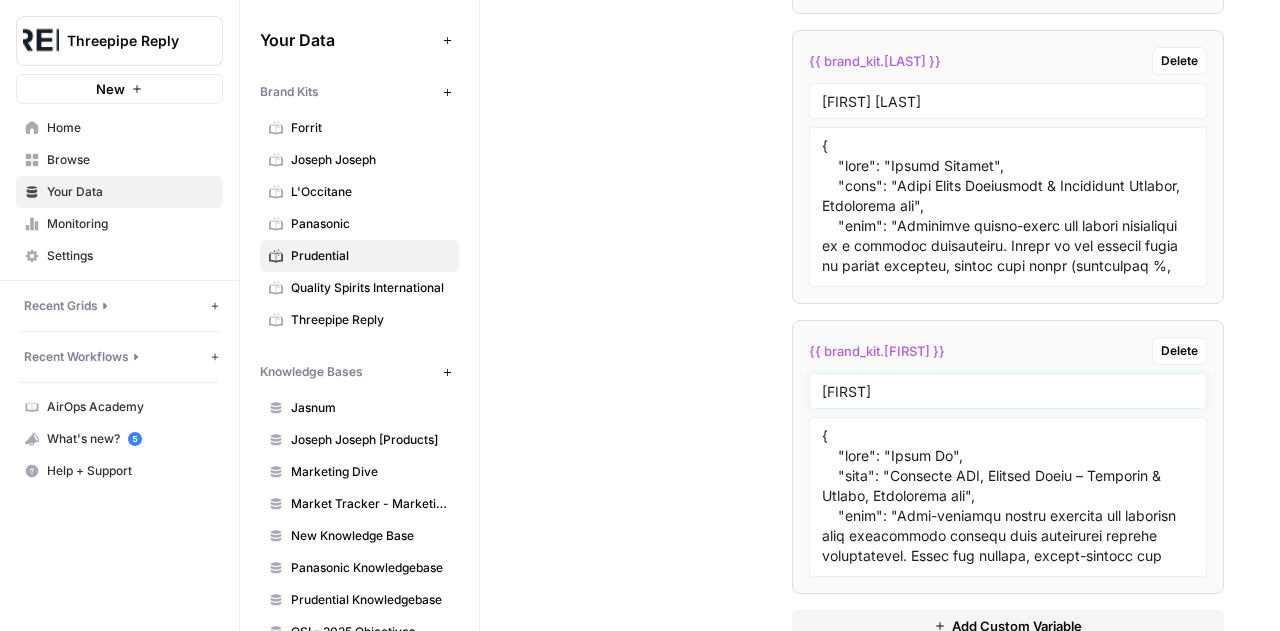 click on "[FIRST]" at bounding box center [1008, 391] 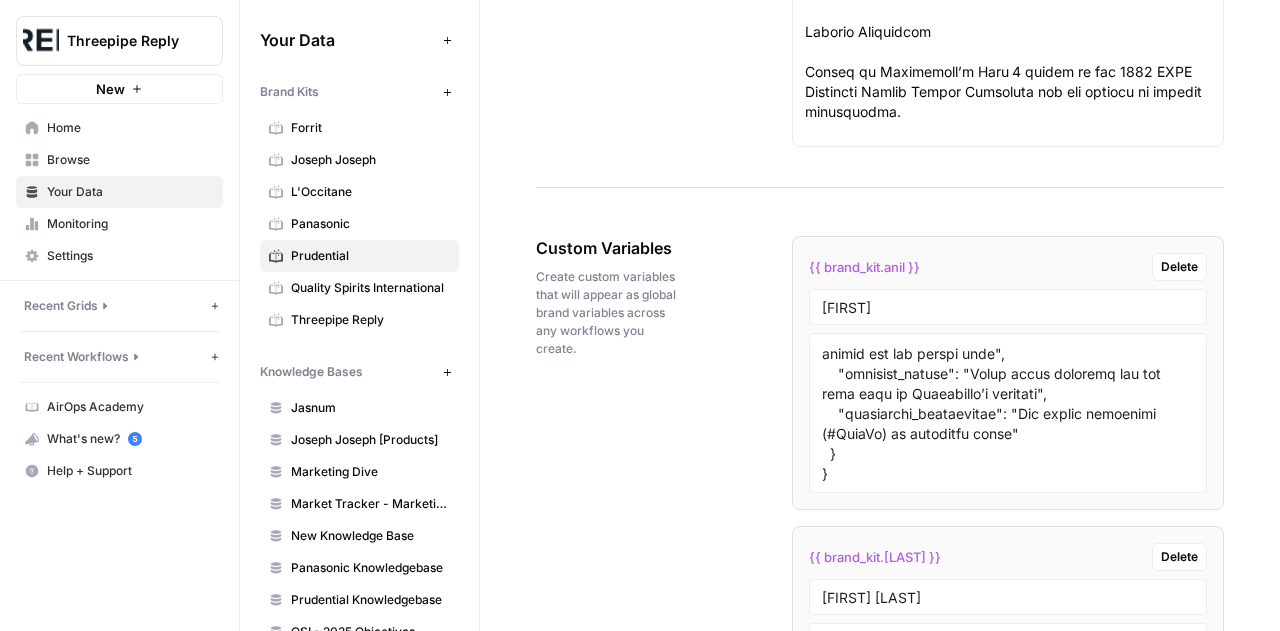 scroll, scrollTop: 3516, scrollLeft: 0, axis: vertical 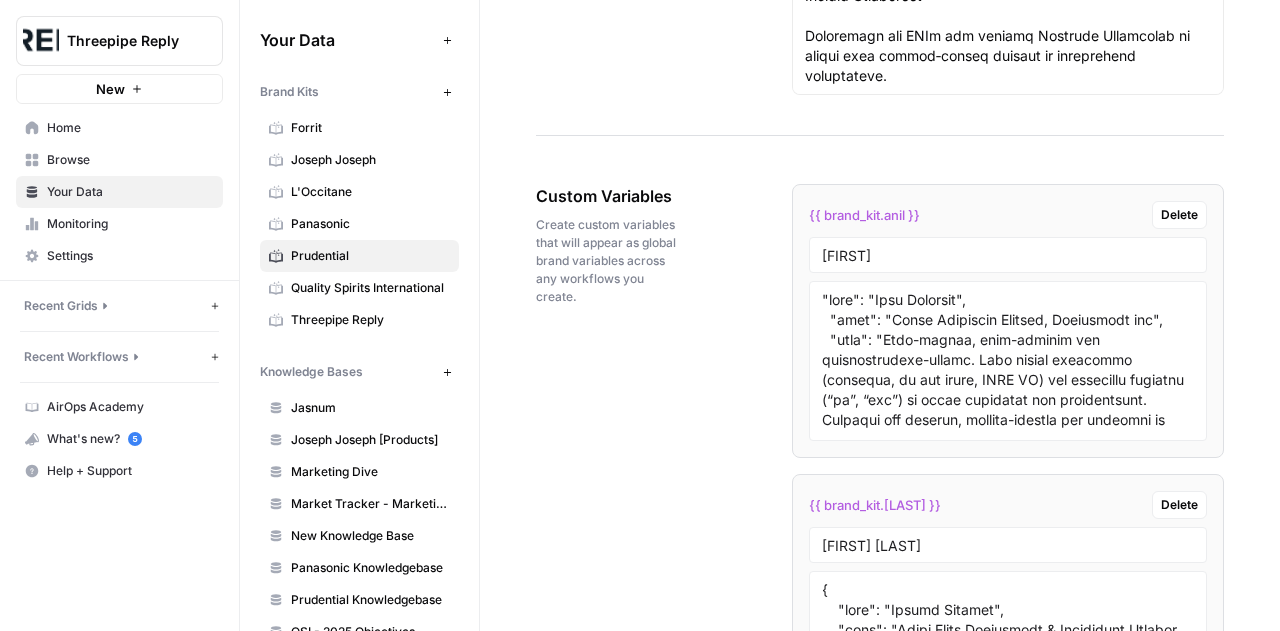 type on "[FIRST] [LAST]" 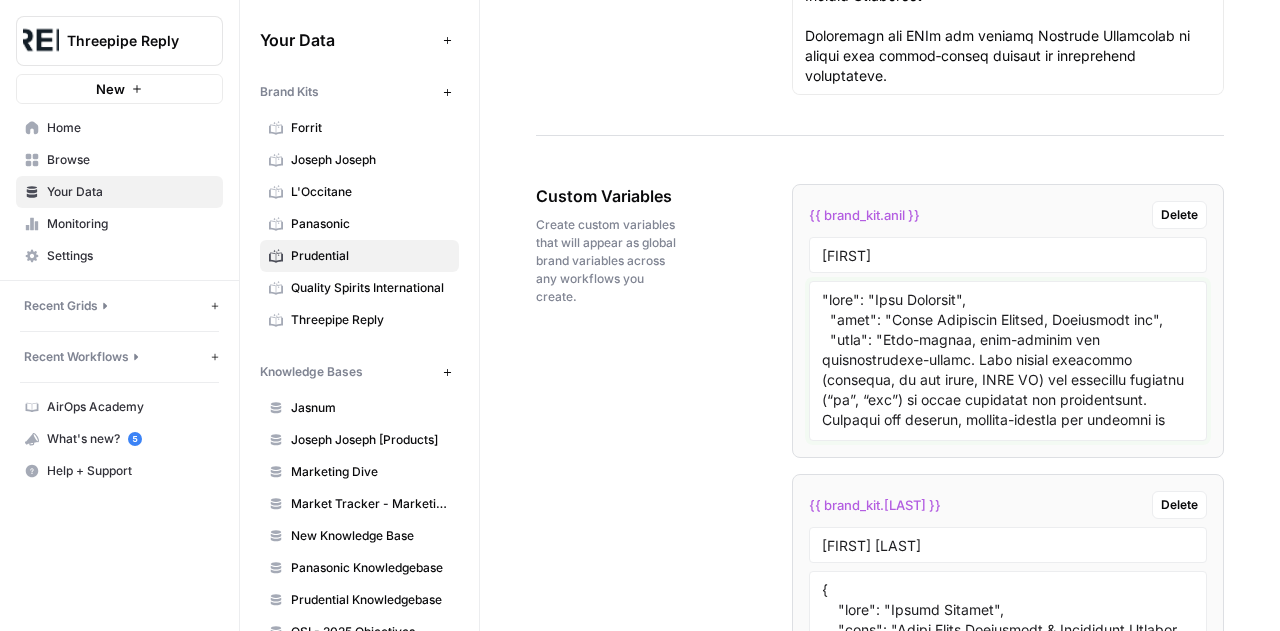 click at bounding box center [1008, 361] 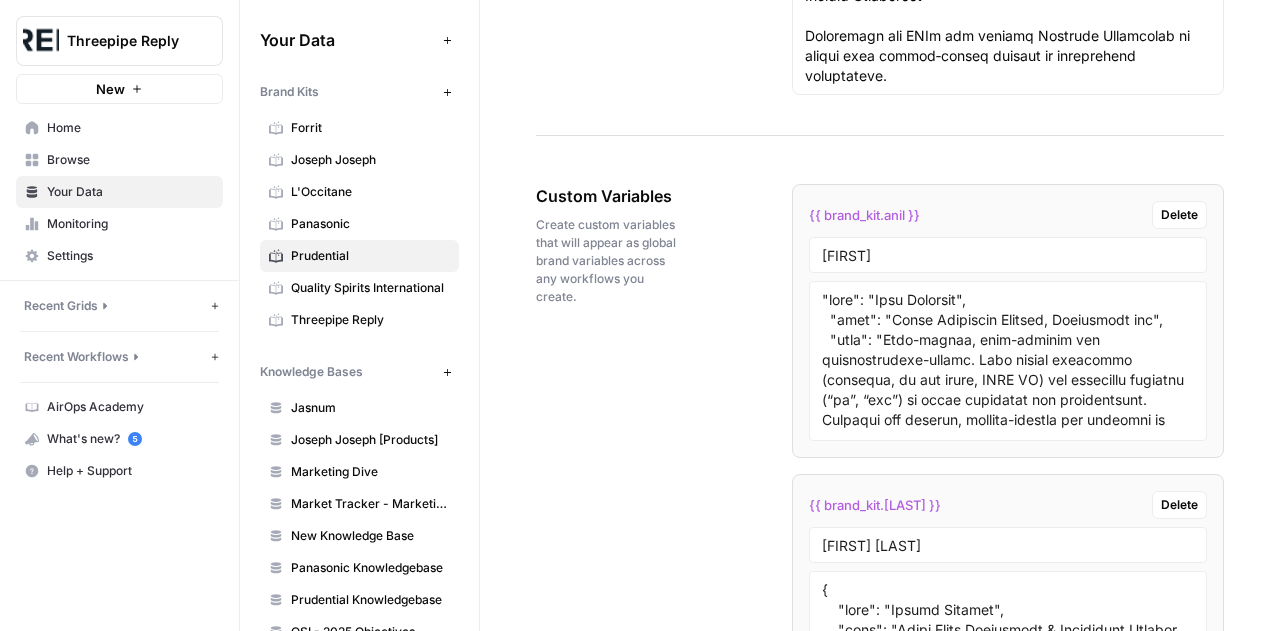 click on "[FIRST]" at bounding box center (1008, 255) 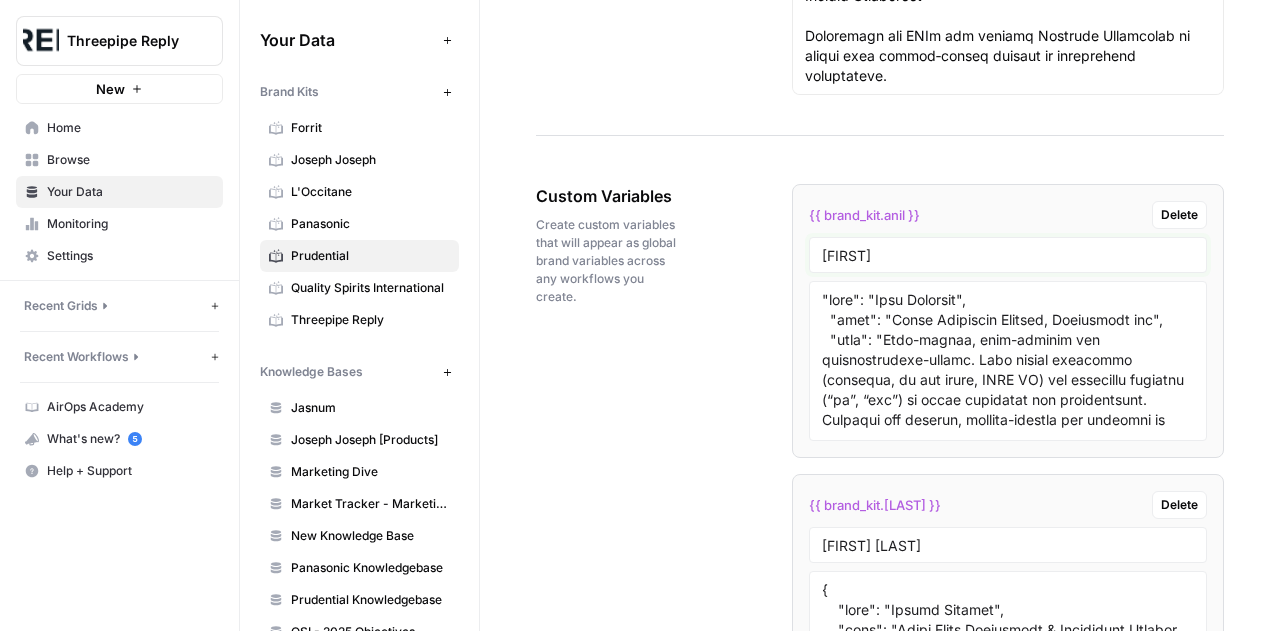 click on "[FIRST]" at bounding box center (1008, 255) 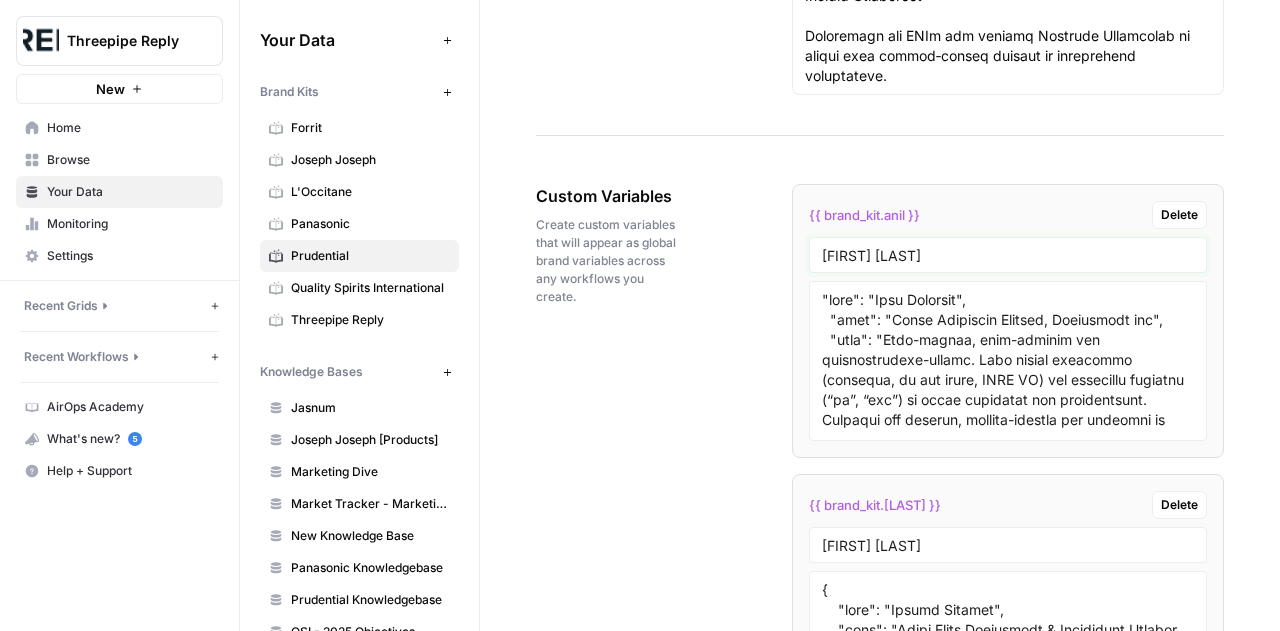 type on "[FIRST] [LAST]" 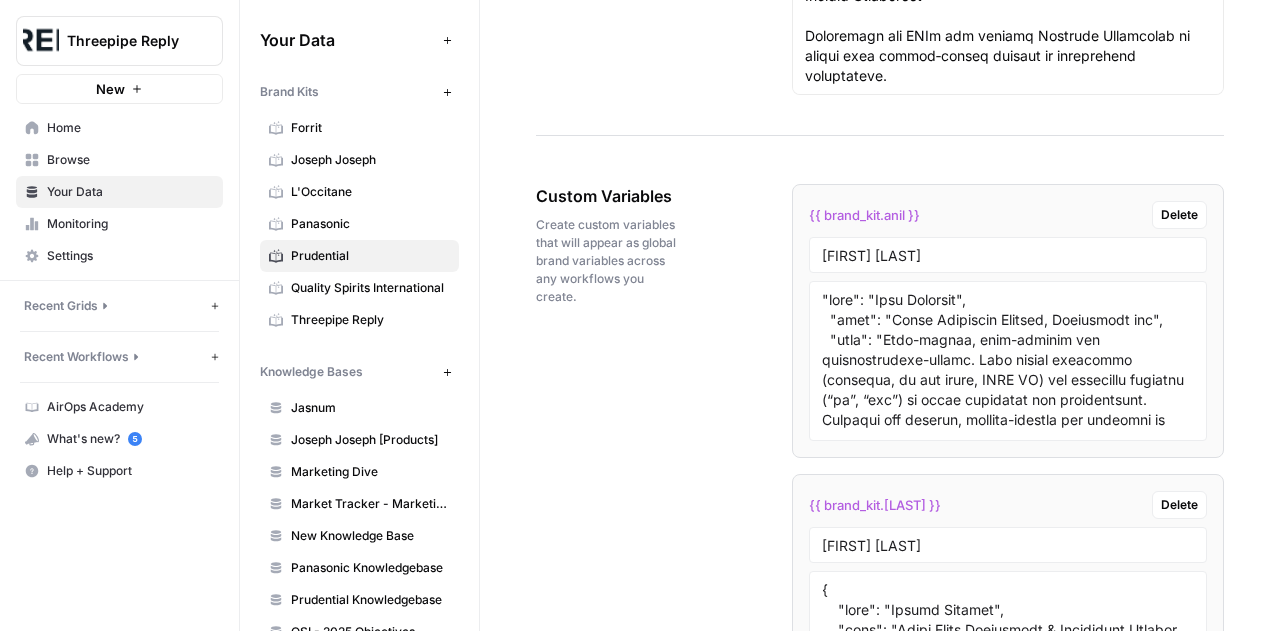 click on "Custom Variables Create custom variables that will appear as global brand variables across any workflows you create. {{ brand_kit.[FIRST] }} Delete [FIRST] [LAST] {{ brand_kit.[FIRST]_[LAST] }} Delete [FIRST] [LAST] {{ brand_kit.[FIRST]_[LAST] }} Delete [FIRST] [LAST] Add Custom Variable" at bounding box center (880, 635) 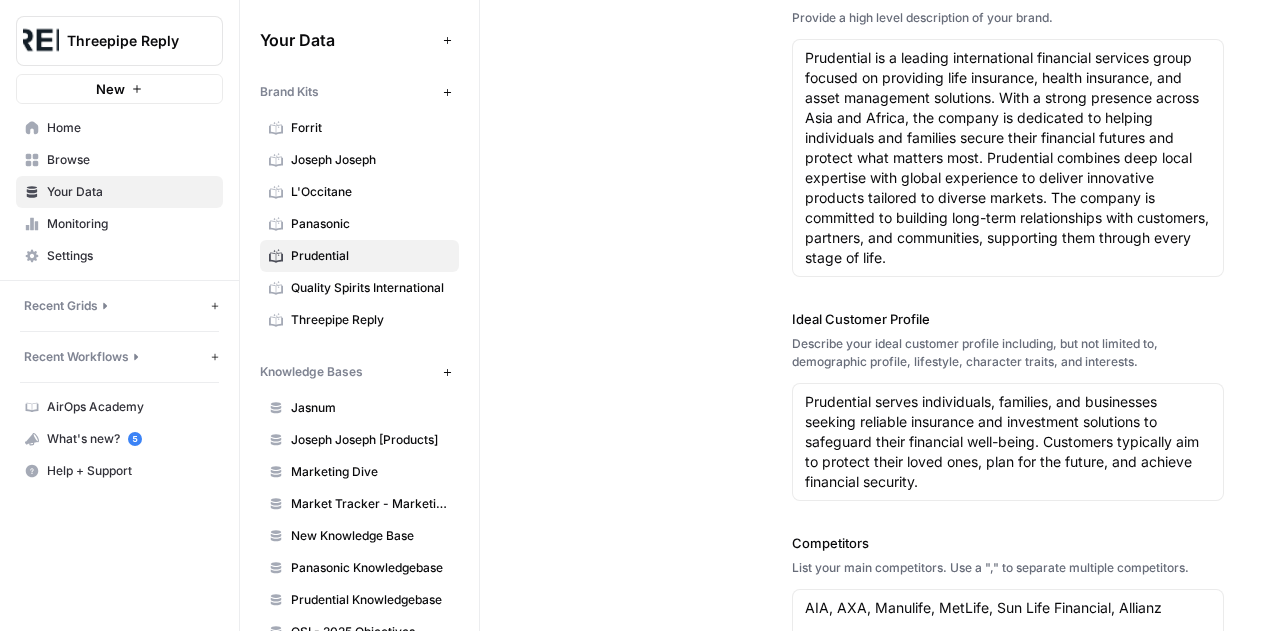 scroll, scrollTop: 0, scrollLeft: 0, axis: both 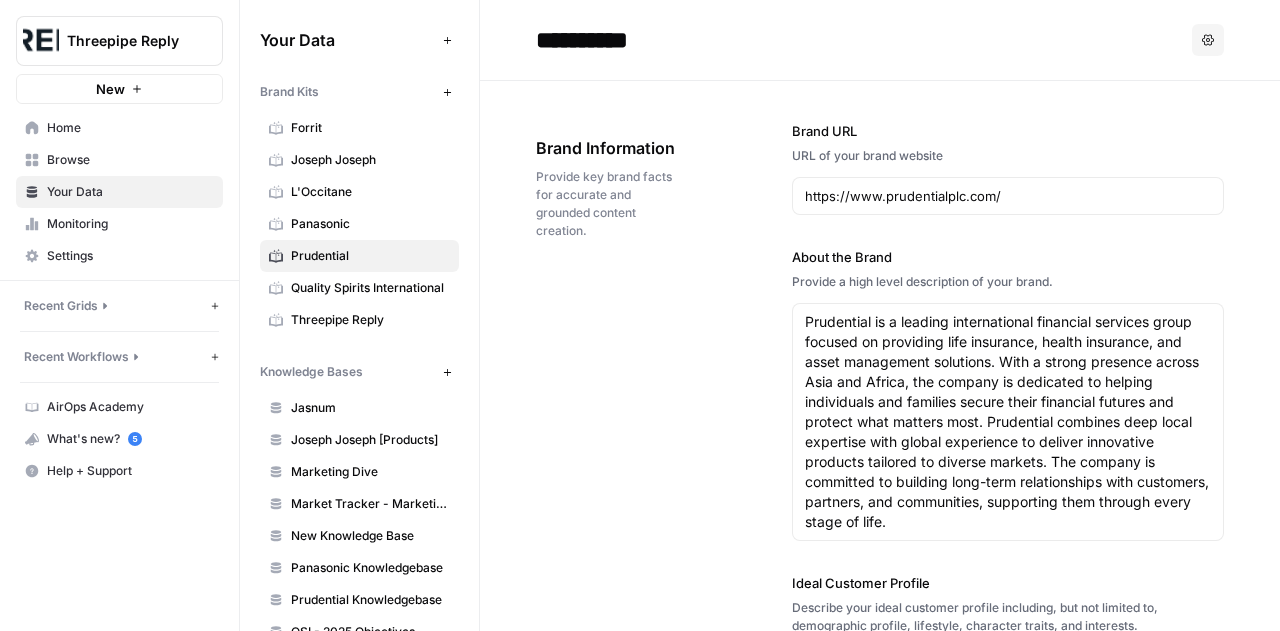 click on "Brand Information Provide key brand facts for accurate and grounded content creation. Brand URL URL of your brand website https://www.prudentialplc.com/ About the Brand Provide a high level description of your brand. Prudential is a leading international financial services group focused on providing life insurance, health insurance, and asset management solutions. With a strong presence across Asia and Africa, the company is dedicated to helping individuals and families secure their financial futures and protect what matters most. Prudential combines deep local expertise with global experience to deliver innovative products tailored to diverse markets. The company is committed to building long-term relationships with customers, partners, and communities, supporting them through every stage of life. Ideal Customer Profile Describe your ideal customer profile including, but not limited to, demographic profile, lifestyle, character traits, and interests. Competitors Brand Point Of View" at bounding box center (880, 679) 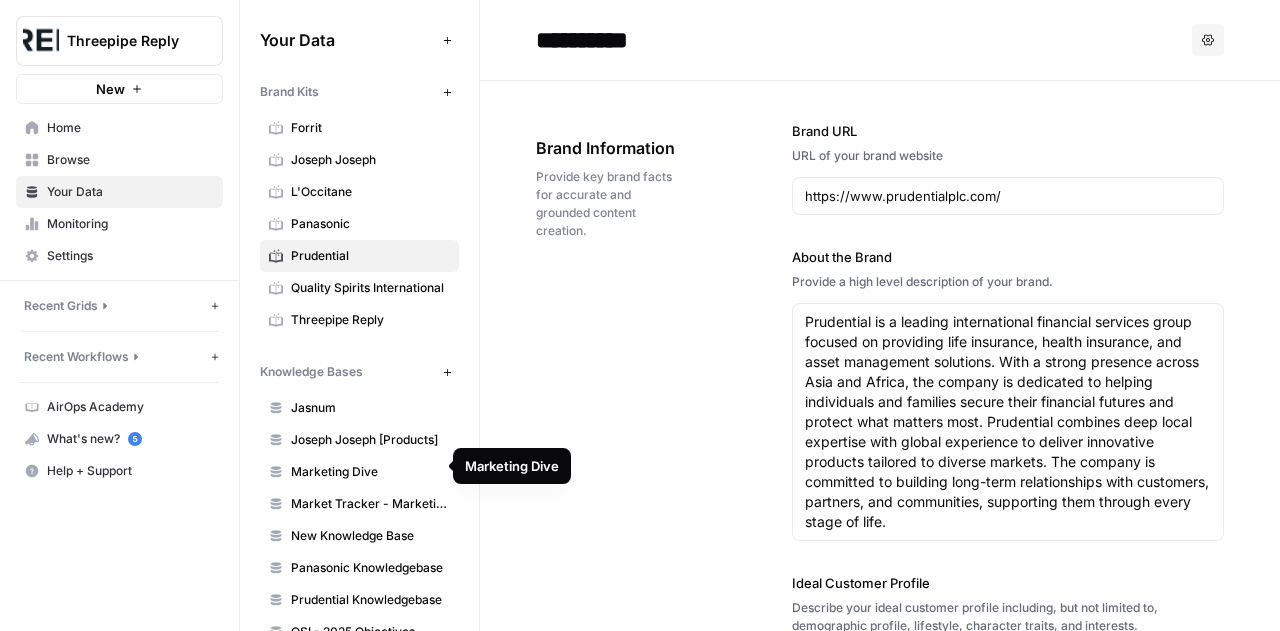 scroll, scrollTop: 218, scrollLeft: 0, axis: vertical 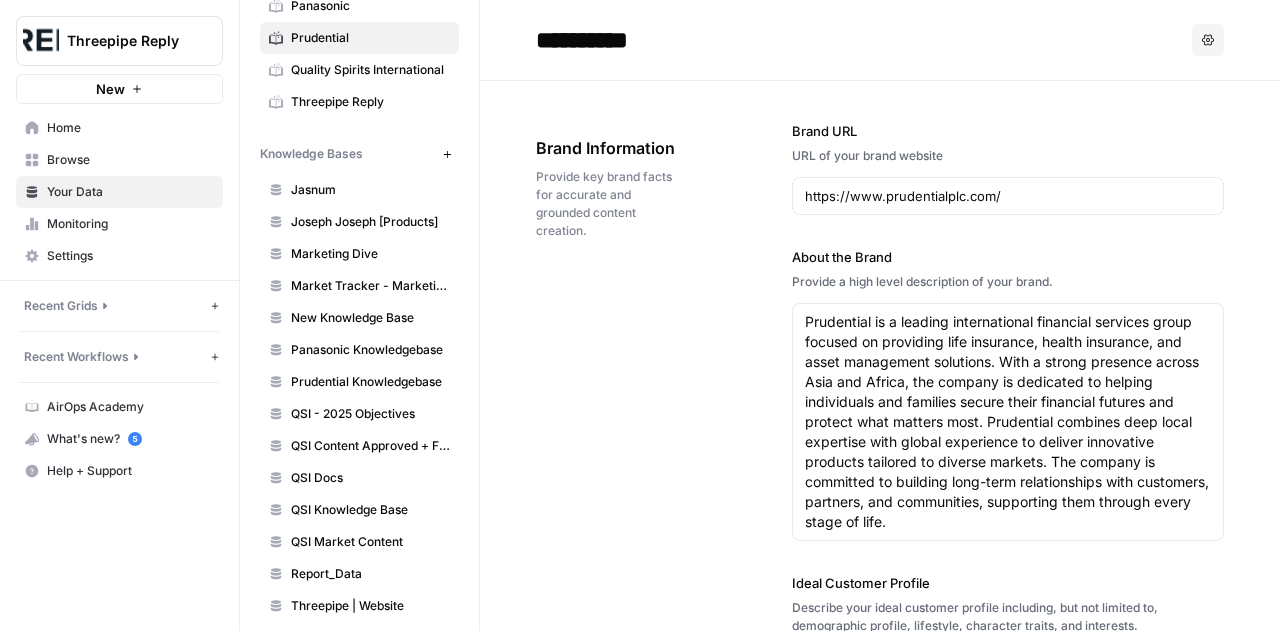 click on "Panasonic Knowledgebase" at bounding box center [370, 350] 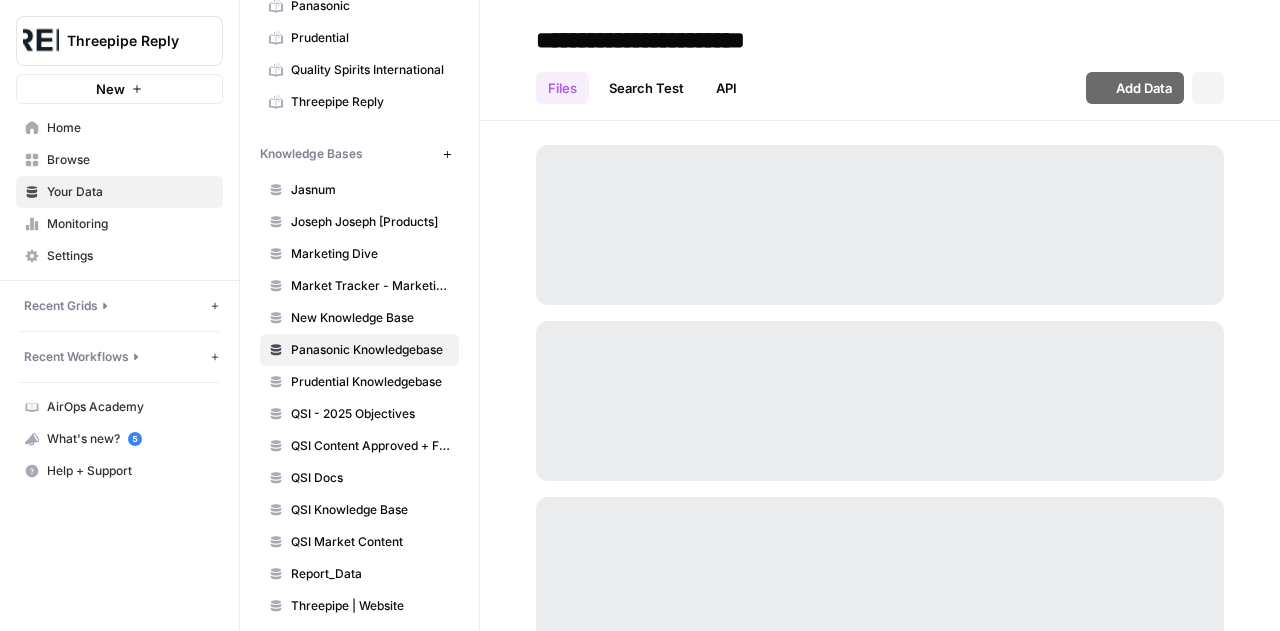 click on "Prudential Knowledgebase" at bounding box center [370, 382] 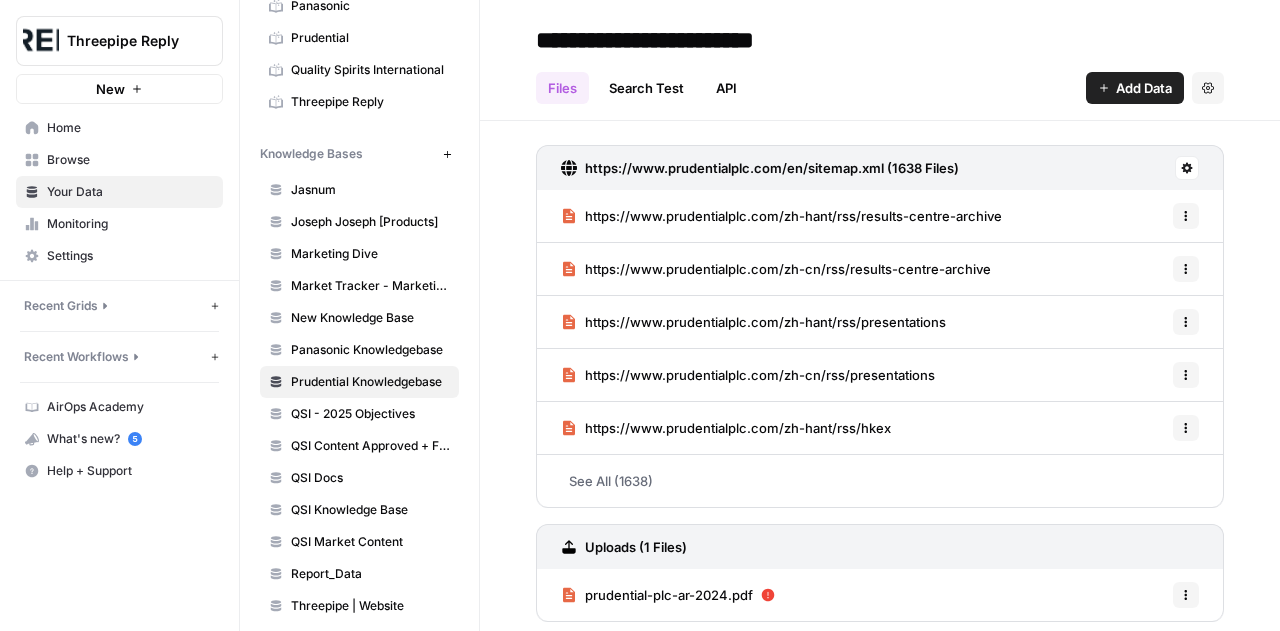 scroll, scrollTop: 3, scrollLeft: 0, axis: vertical 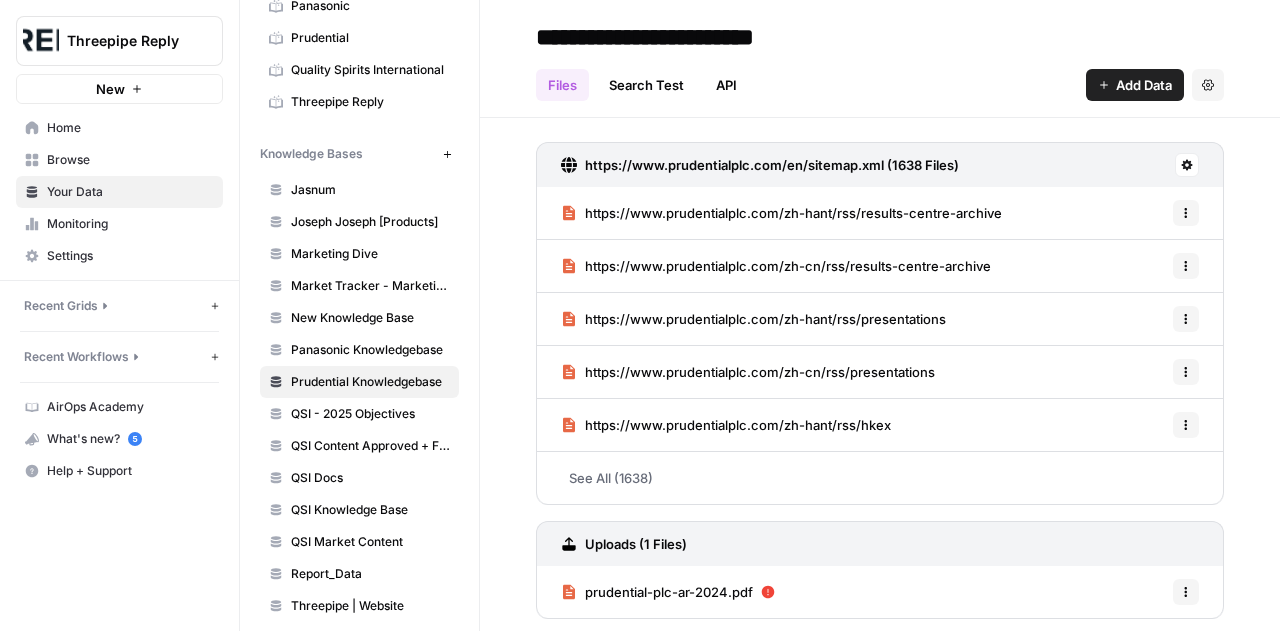 click 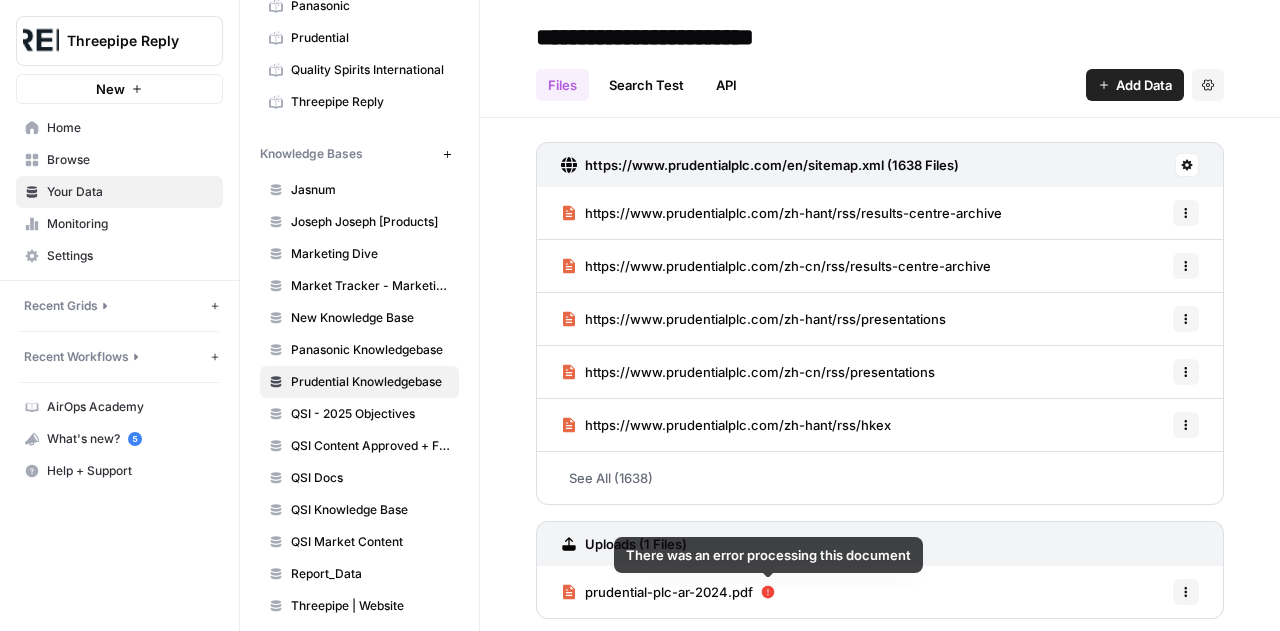 scroll, scrollTop: 0, scrollLeft: 0, axis: both 